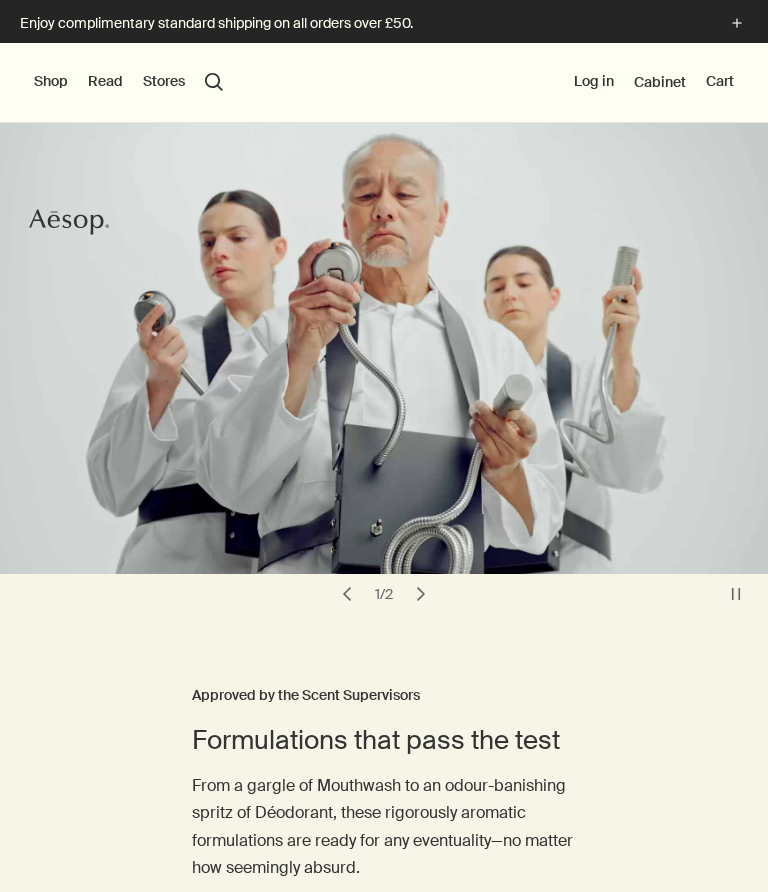 scroll, scrollTop: 0, scrollLeft: 0, axis: both 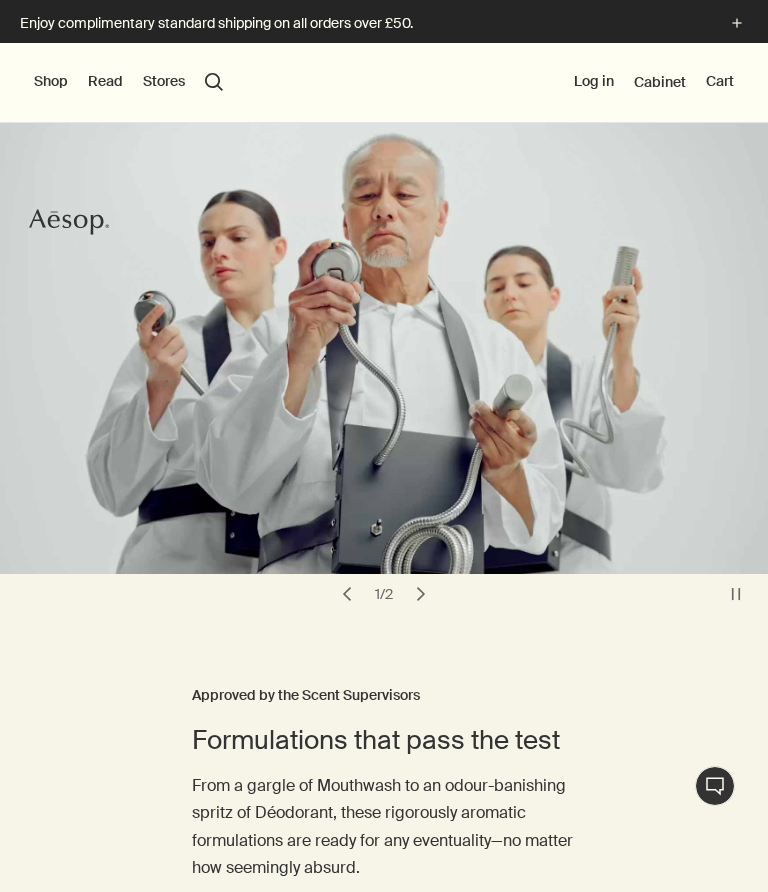 click on "Shop" at bounding box center [51, 82] 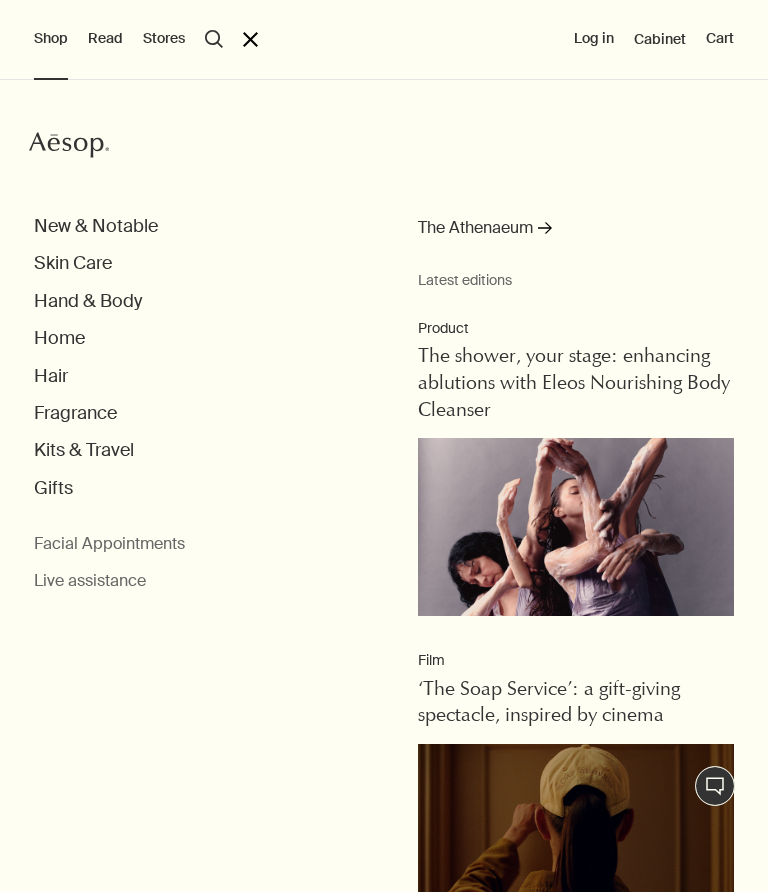 click on "Skin Care" at bounding box center (73, 263) 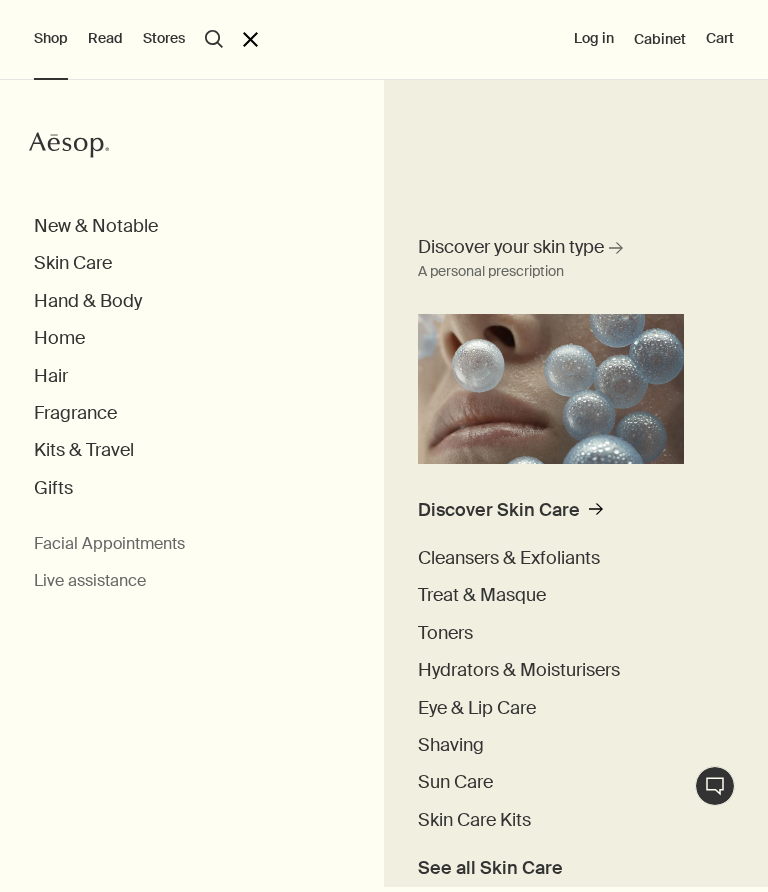 click on "Cleansers & Exfoliants" at bounding box center [509, 558] 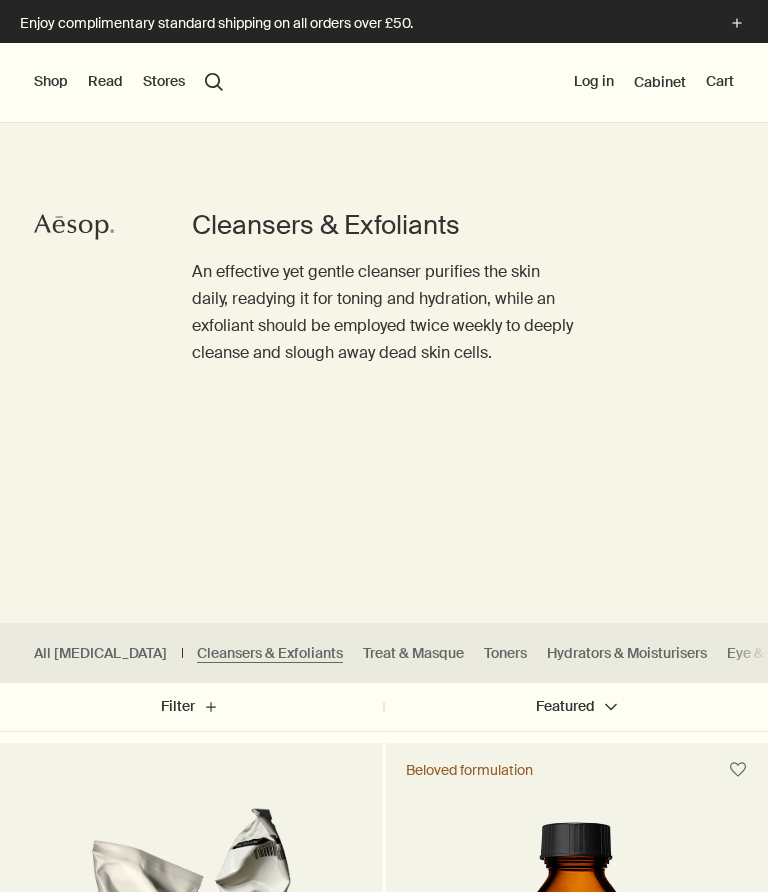 scroll, scrollTop: 0, scrollLeft: 0, axis: both 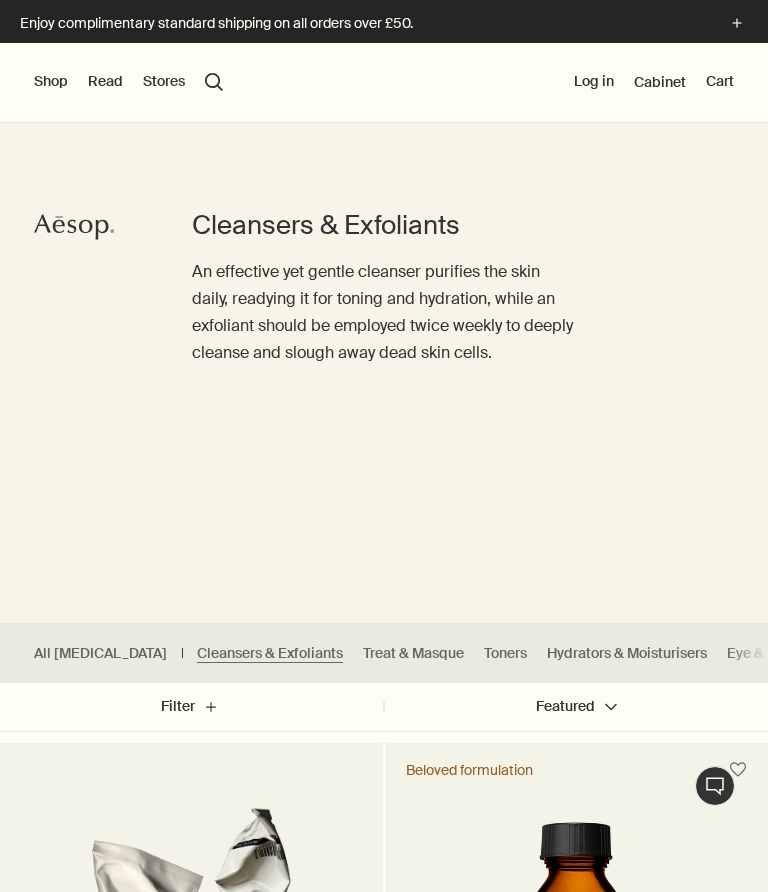click on "An effective yet gentle cleanser purifies the skin daily, readying it for toning and hydration, while an exfoliant should be employed twice weekly to deeply cleanse and slough away dead skin cells." at bounding box center [384, 312] 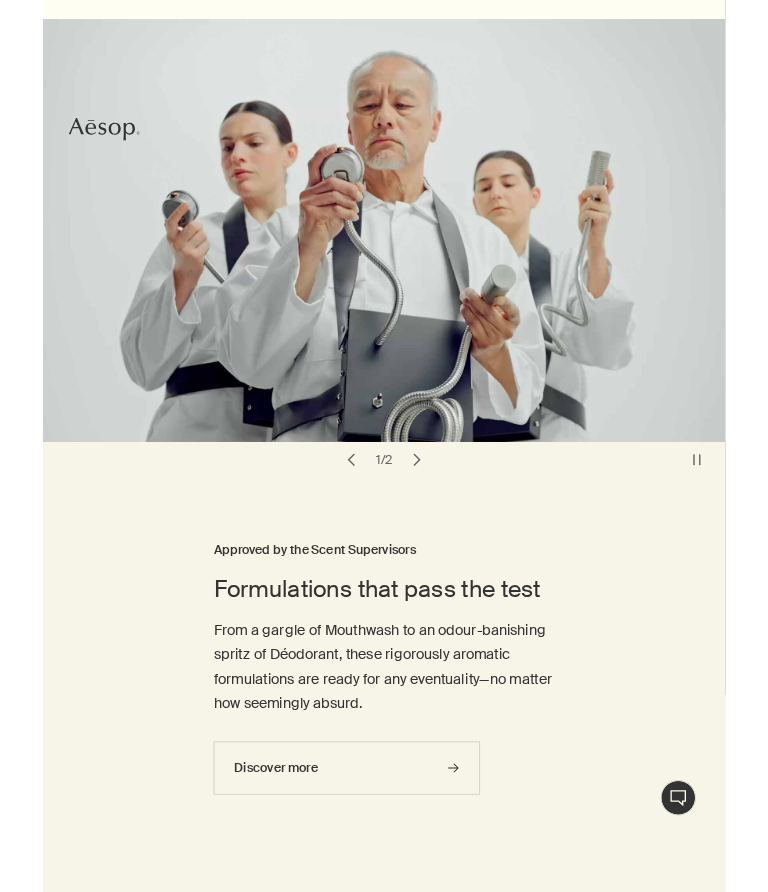 scroll, scrollTop: 0, scrollLeft: 0, axis: both 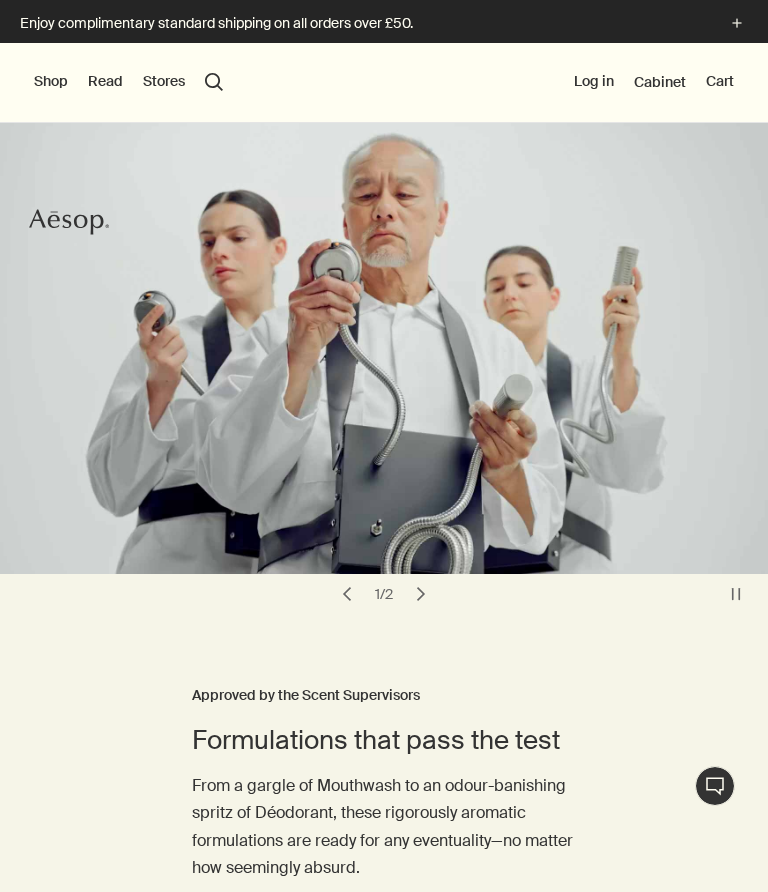 click on "Shop" at bounding box center (51, 82) 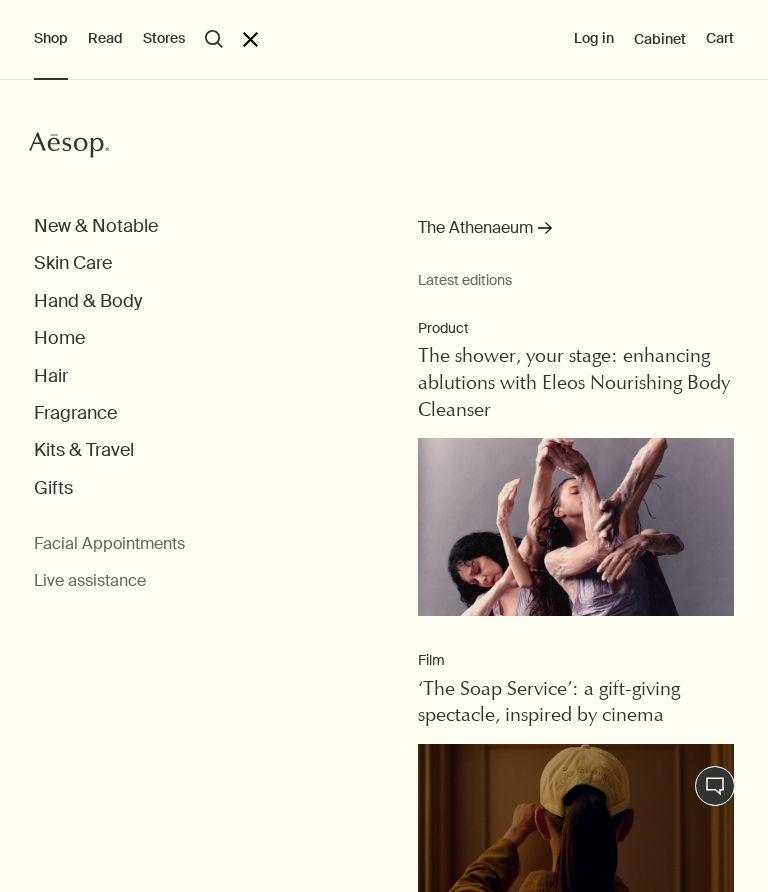 click on "Skin Care" at bounding box center (73, 263) 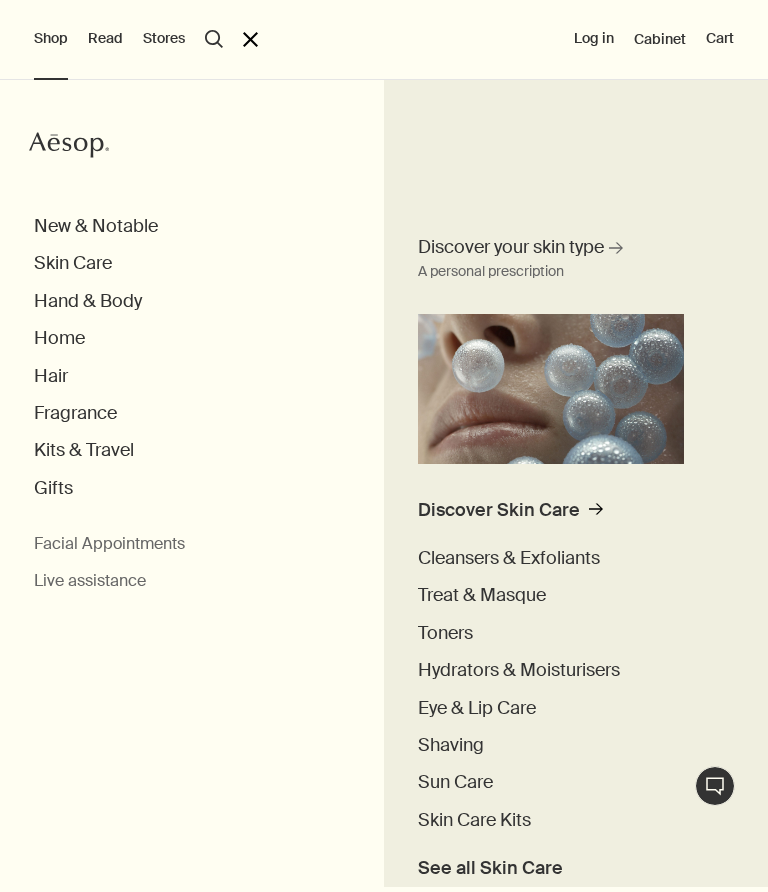 click on "Discover your skin type" at bounding box center [511, 247] 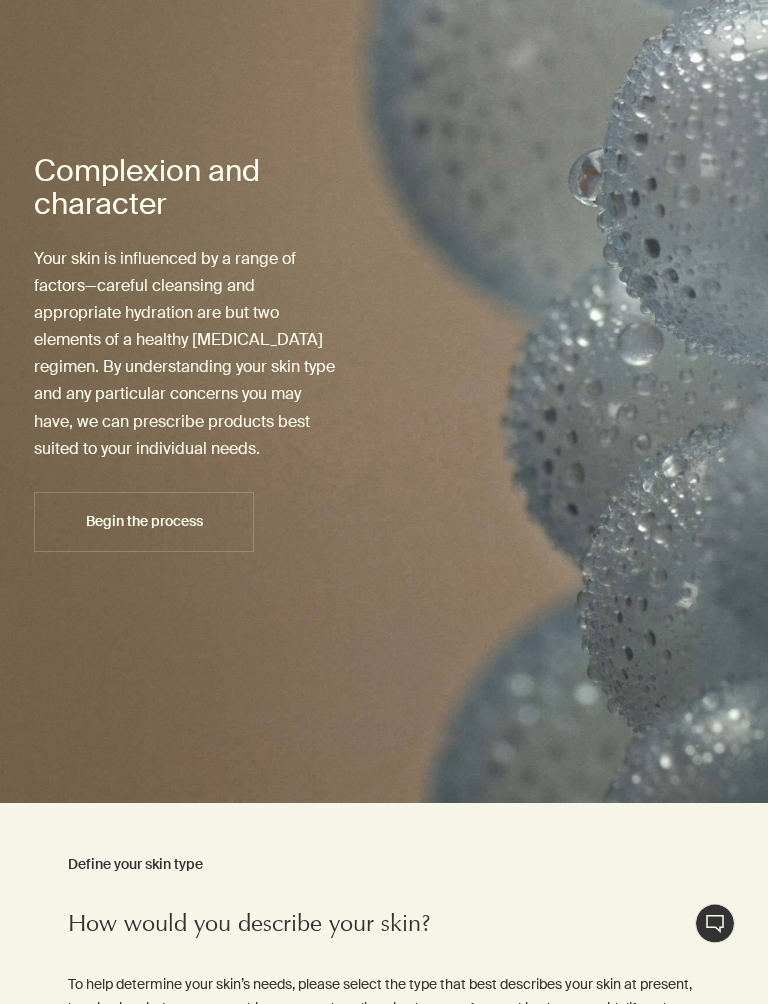 scroll, scrollTop: 245, scrollLeft: 0, axis: vertical 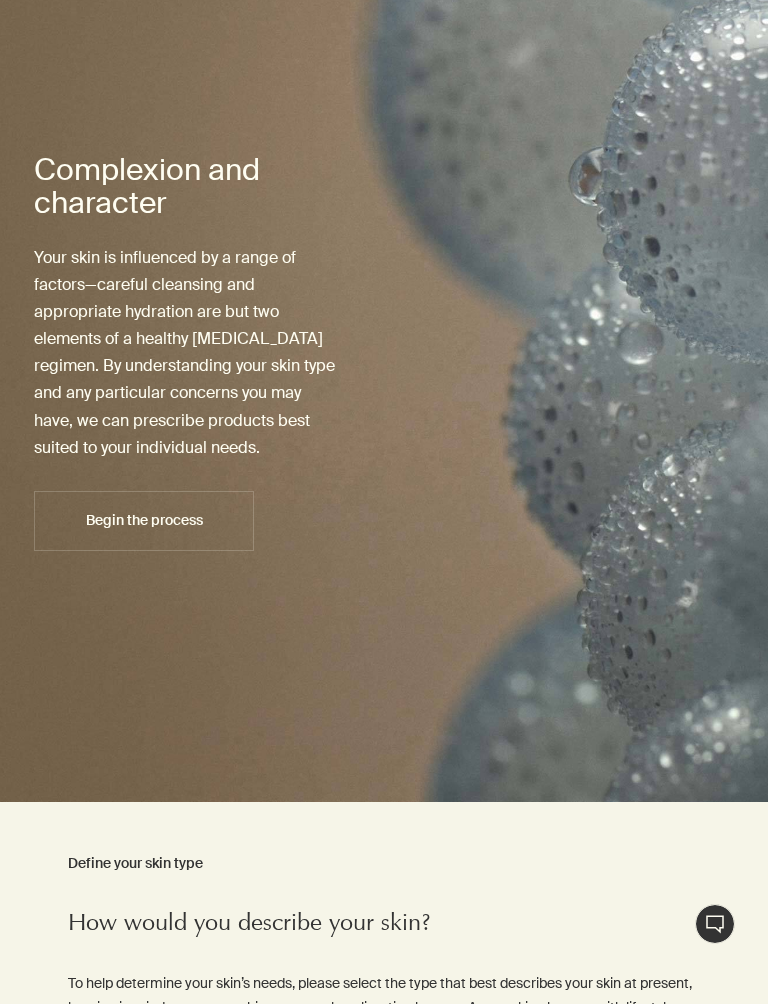 click on "Begin the process" at bounding box center (144, 521) 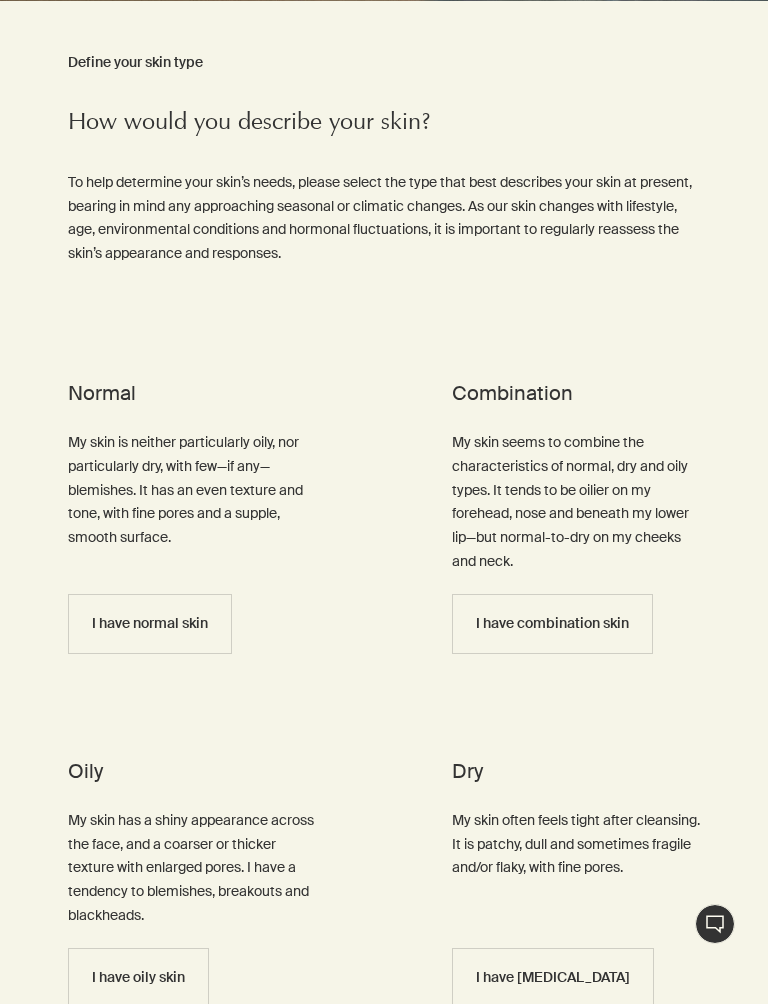 scroll, scrollTop: 1047, scrollLeft: 0, axis: vertical 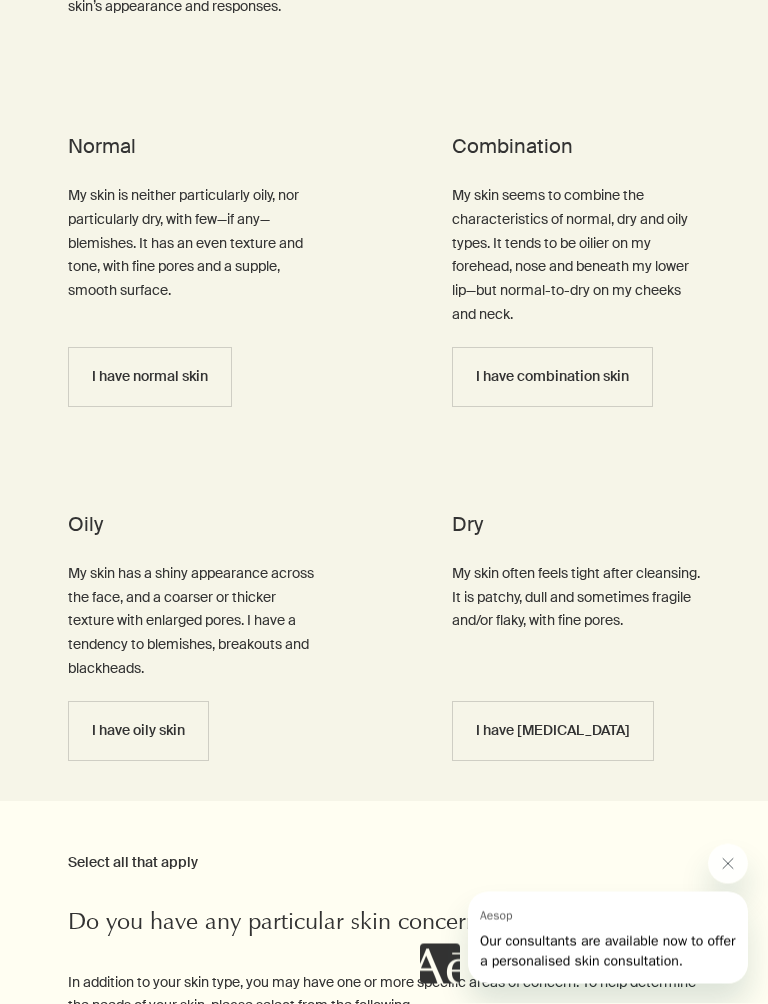 click on "I have dry skin" at bounding box center (553, 731) 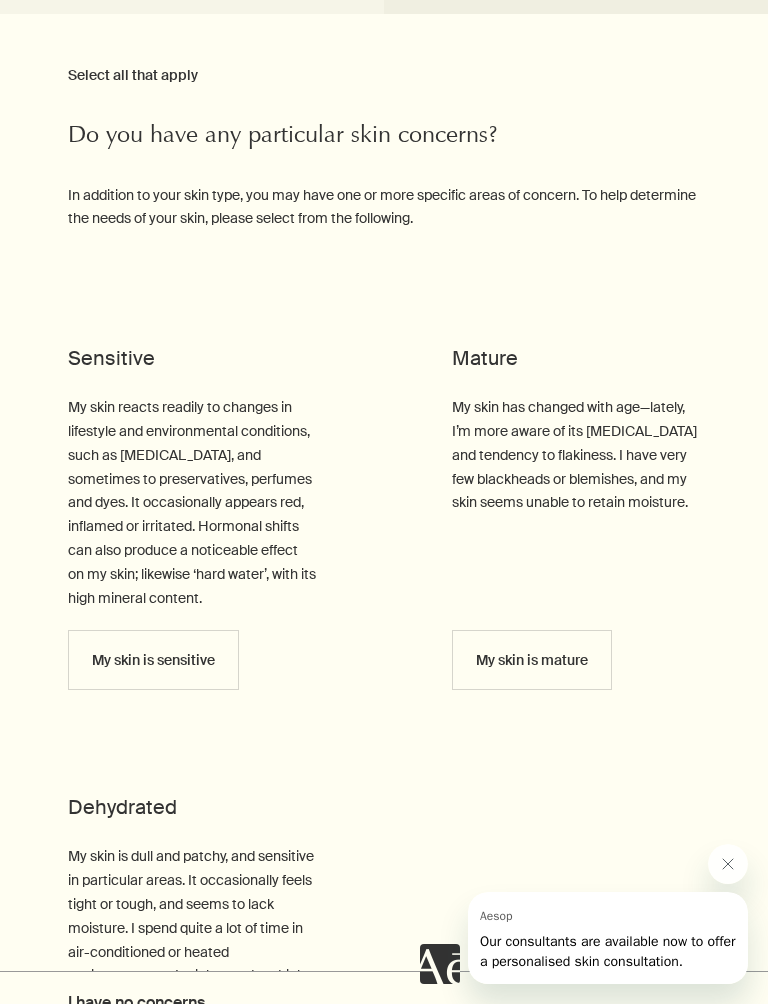 scroll, scrollTop: 2081, scrollLeft: 0, axis: vertical 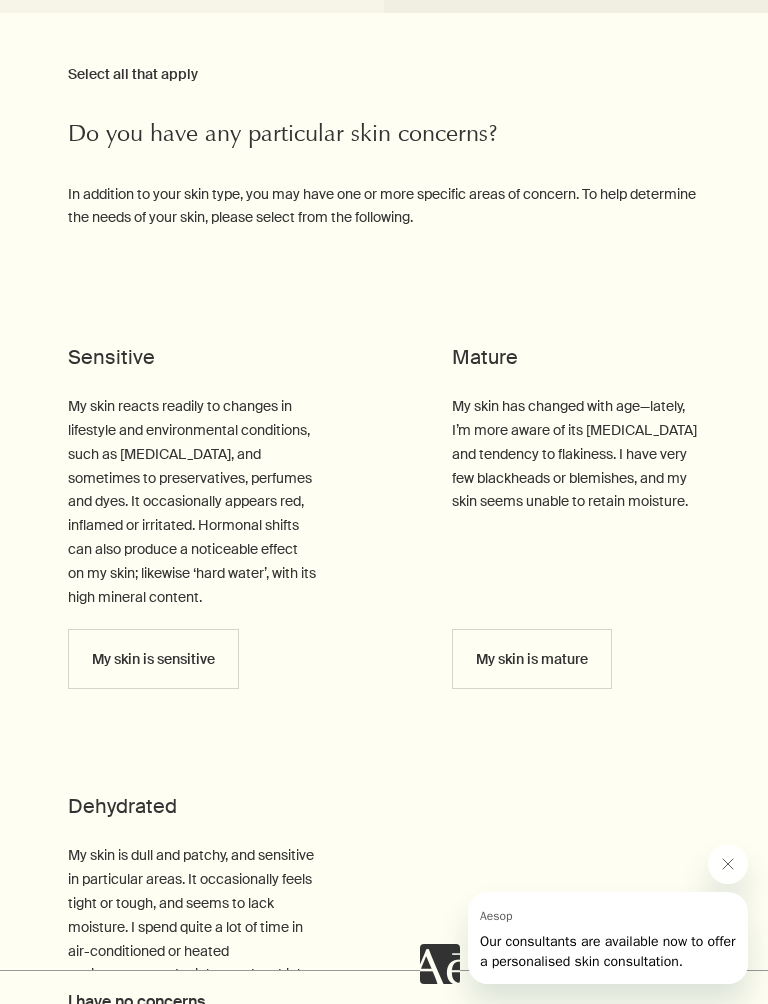 click on "My skin is mature" at bounding box center [532, 659] 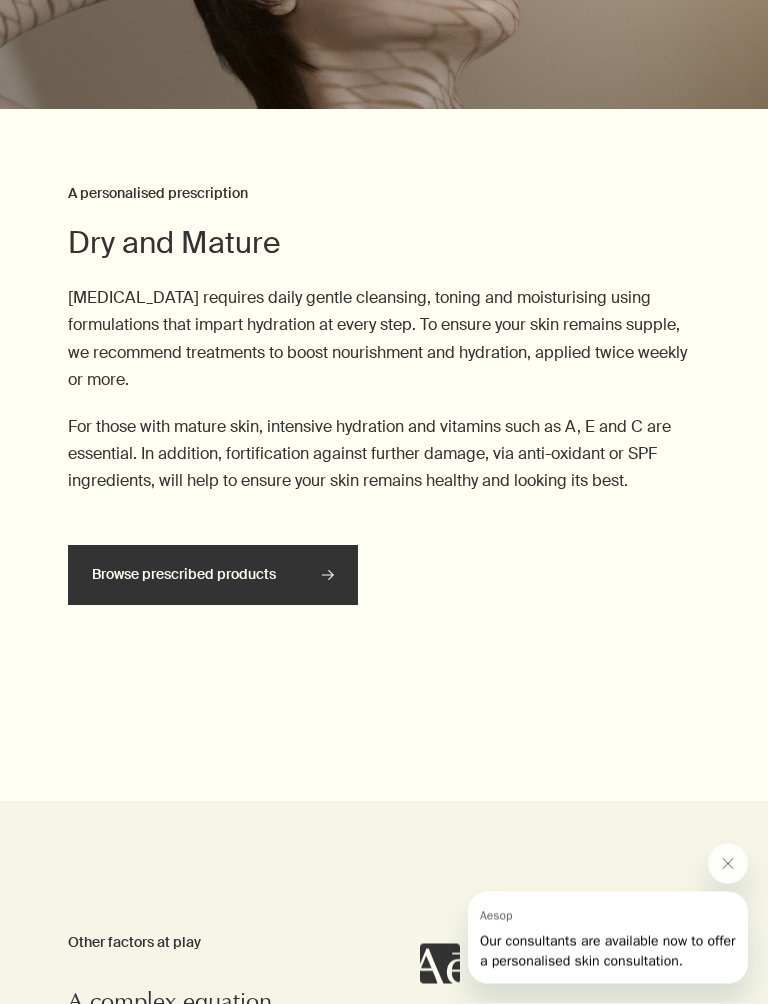 scroll, scrollTop: 3479, scrollLeft: 0, axis: vertical 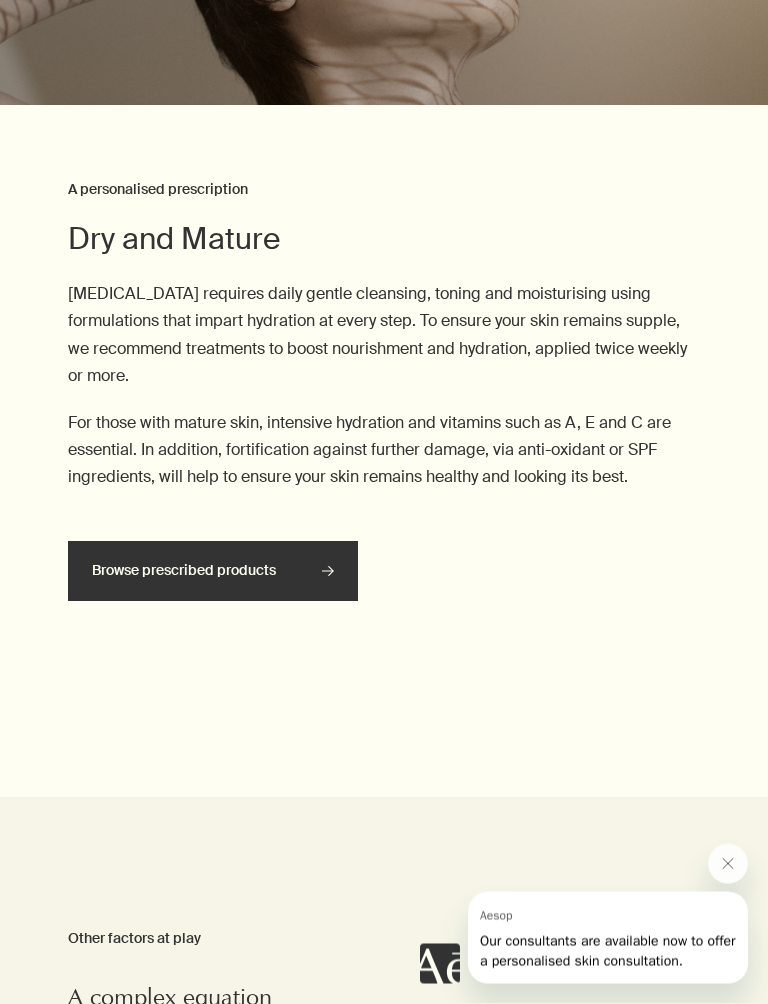 click on "Browse prescribed products" at bounding box center [213, 572] 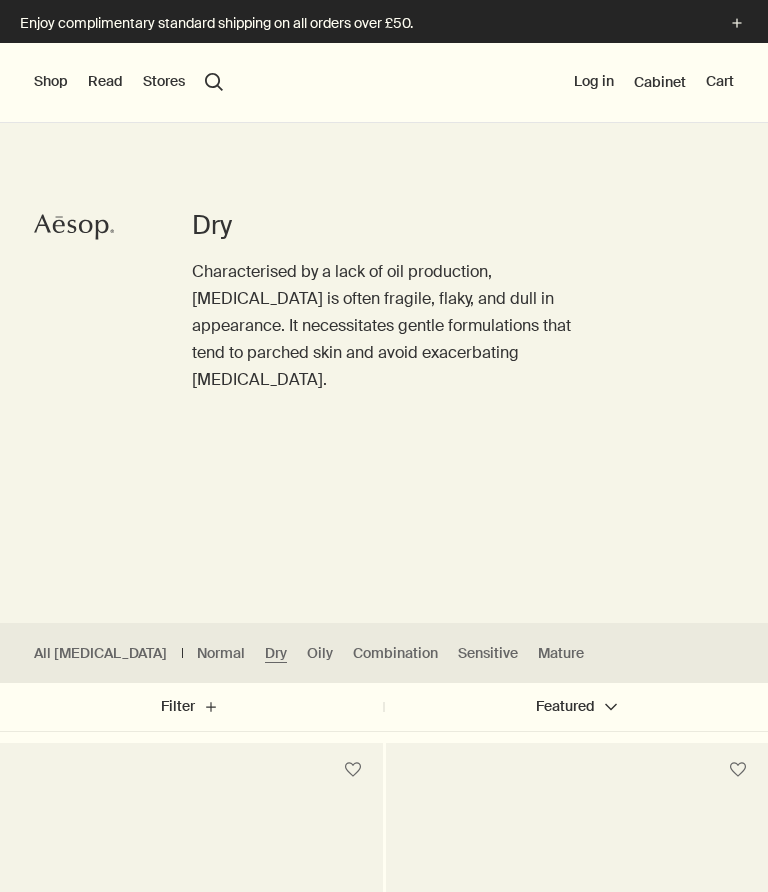 scroll, scrollTop: 0, scrollLeft: 0, axis: both 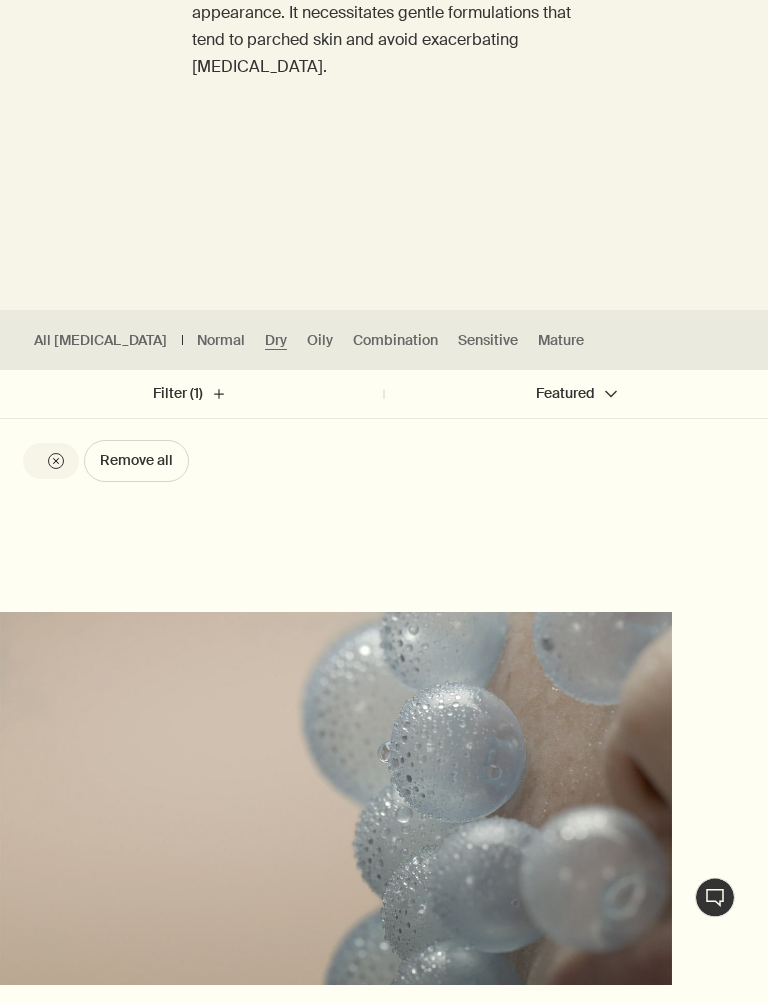 click on "Featured chevron" at bounding box center [576, 395] 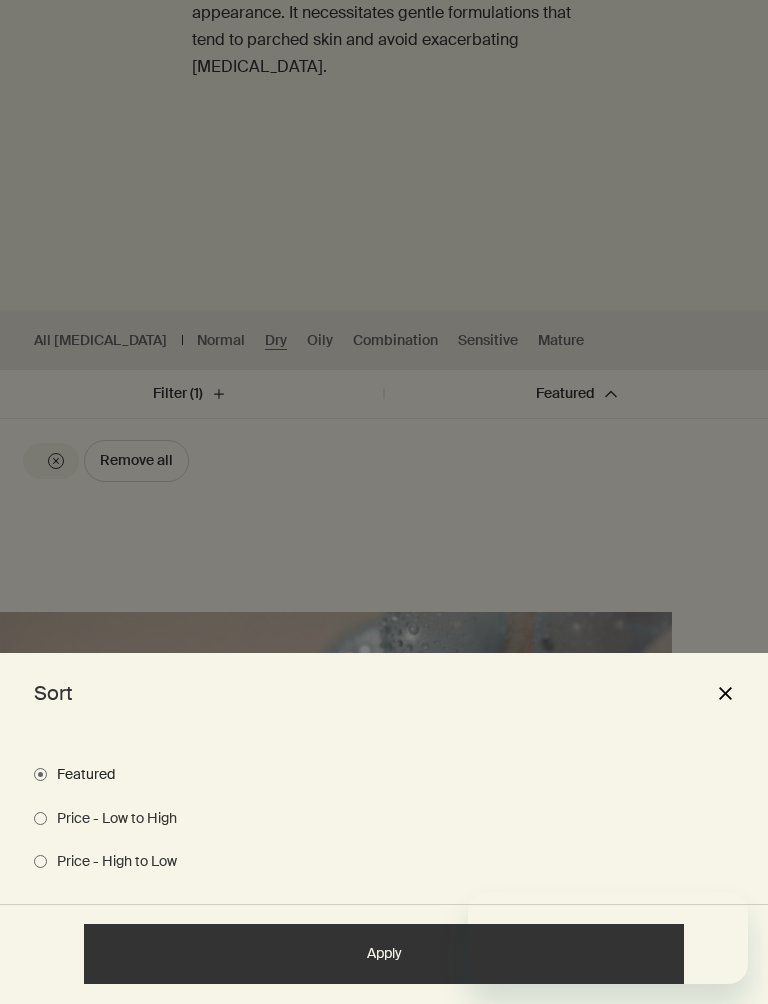 scroll, scrollTop: 0, scrollLeft: 0, axis: both 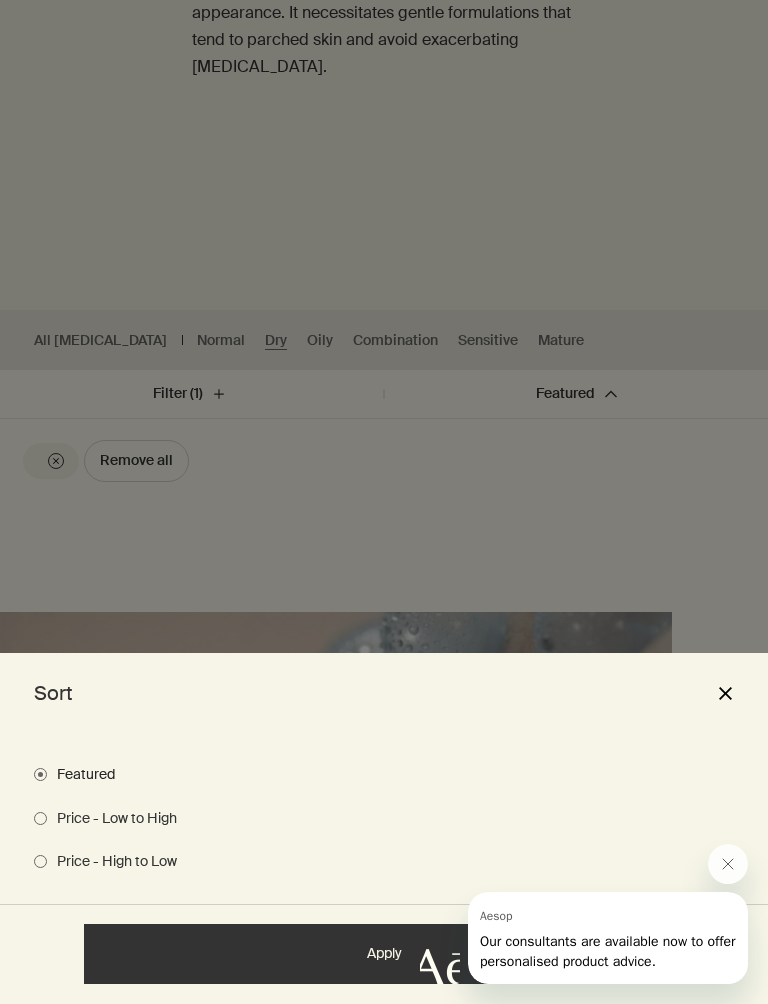 click on "Apply" at bounding box center [384, 955] 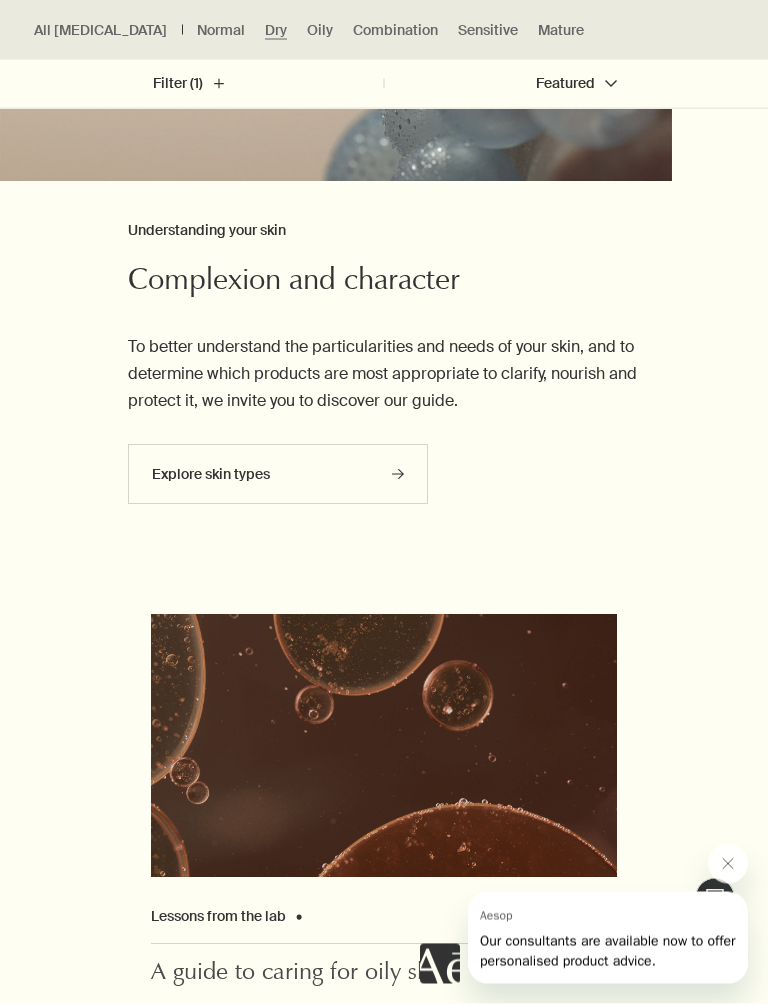 scroll, scrollTop: 1168, scrollLeft: 0, axis: vertical 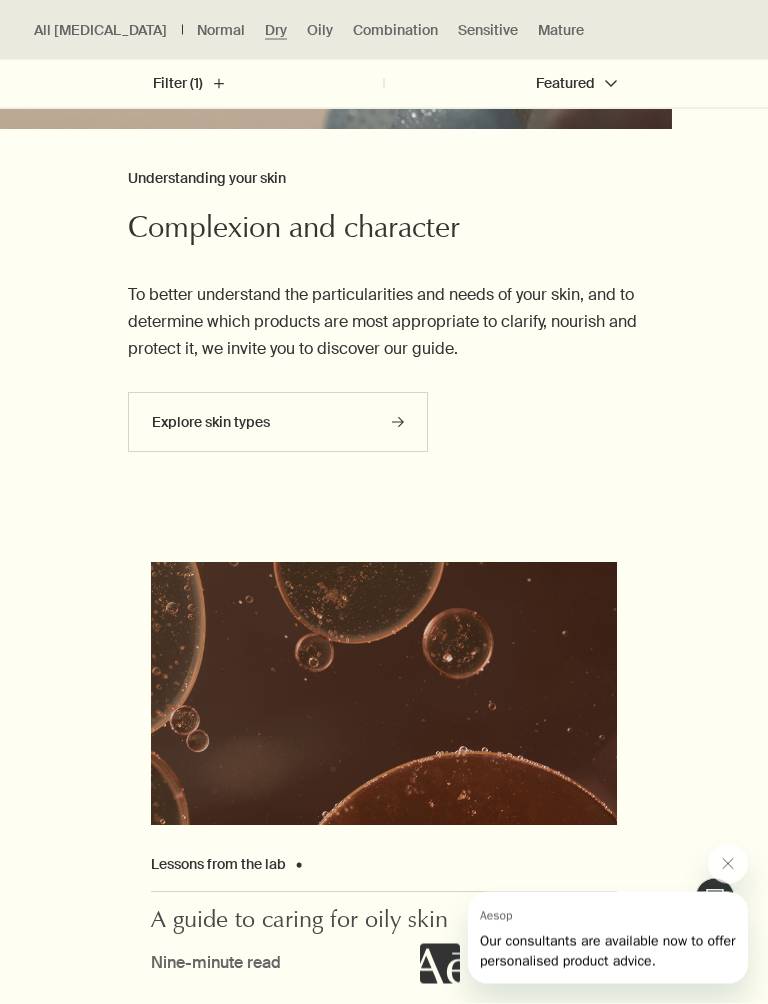 click 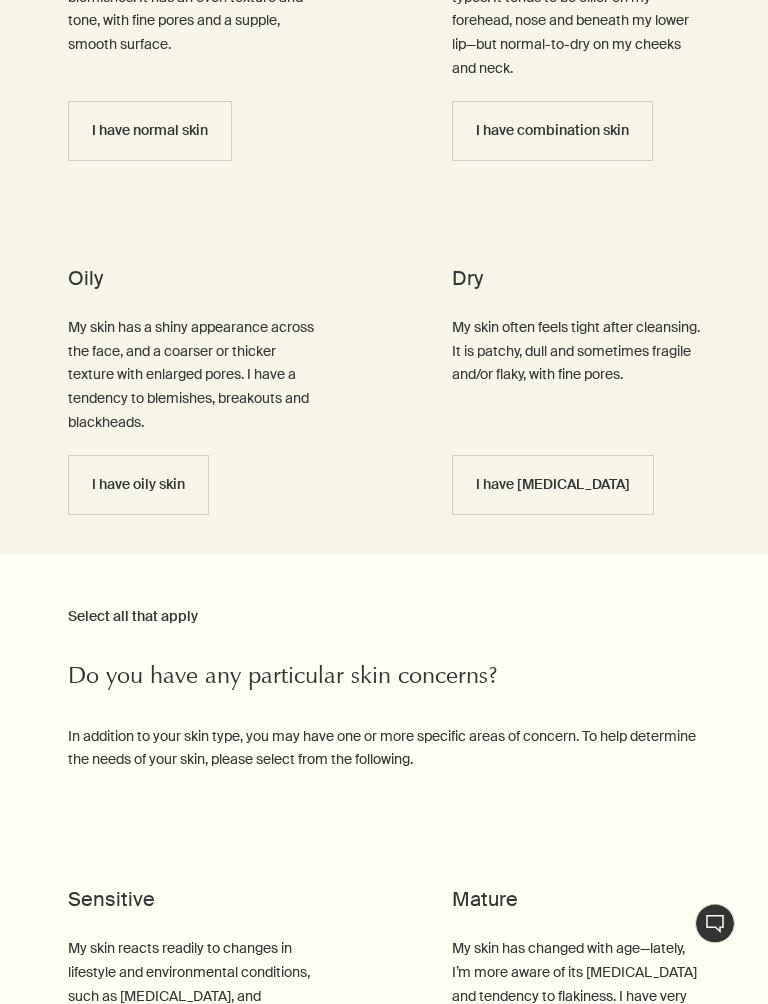 scroll, scrollTop: 1575, scrollLeft: 0, axis: vertical 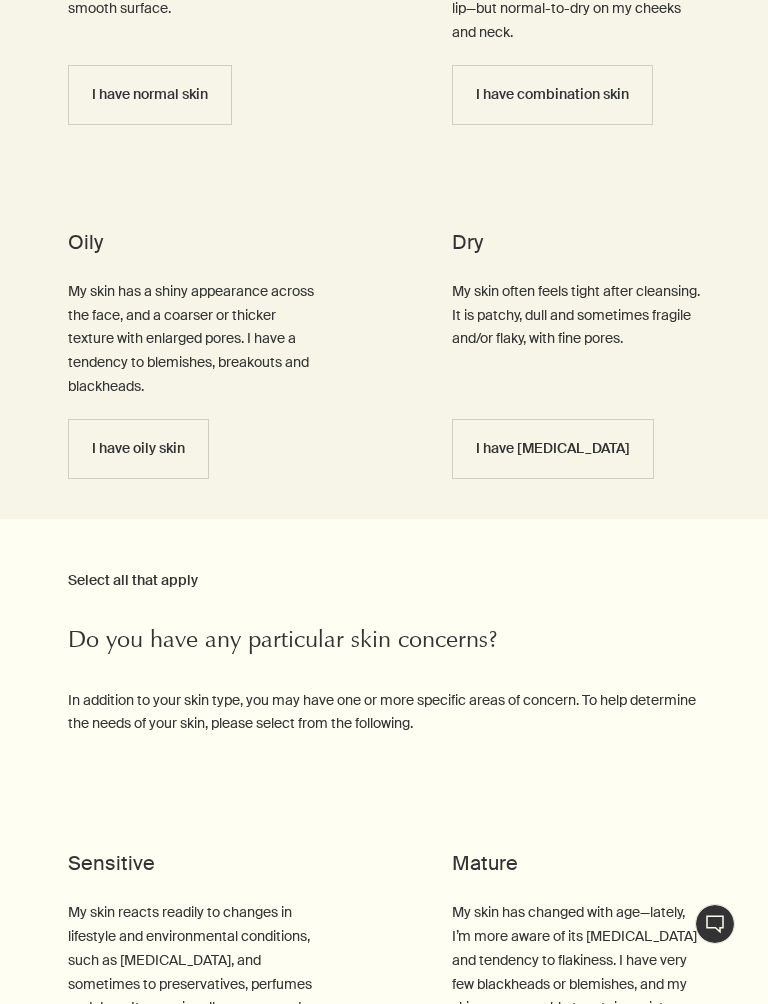 click on "I have [MEDICAL_DATA]" at bounding box center [553, 448] 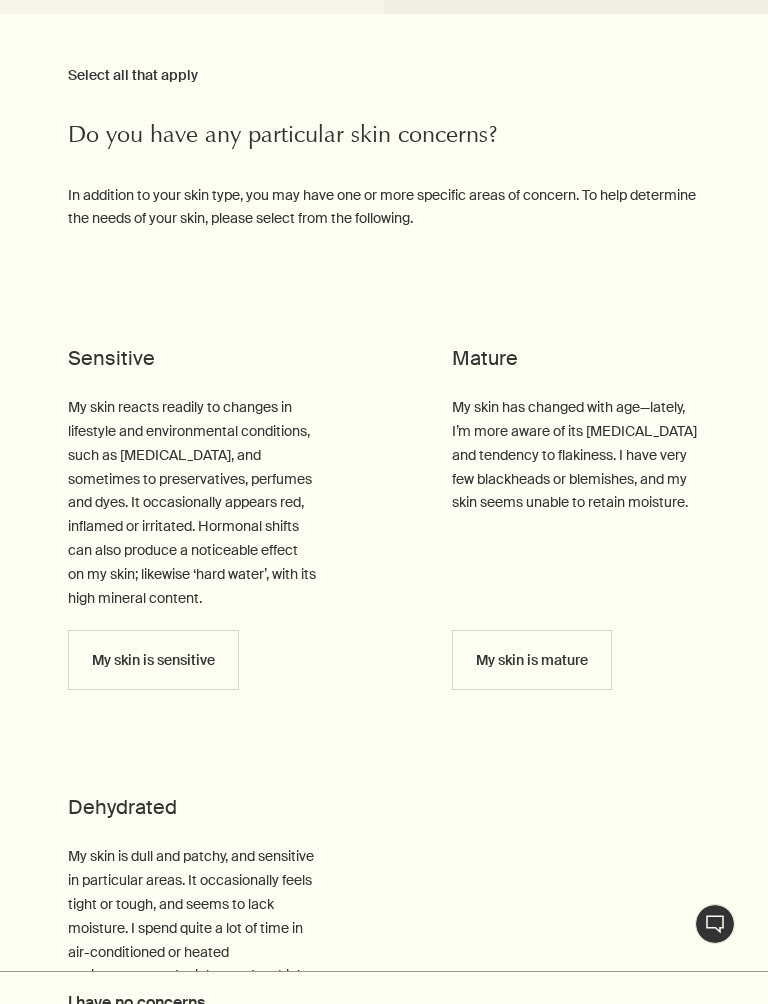 scroll, scrollTop: 2081, scrollLeft: 0, axis: vertical 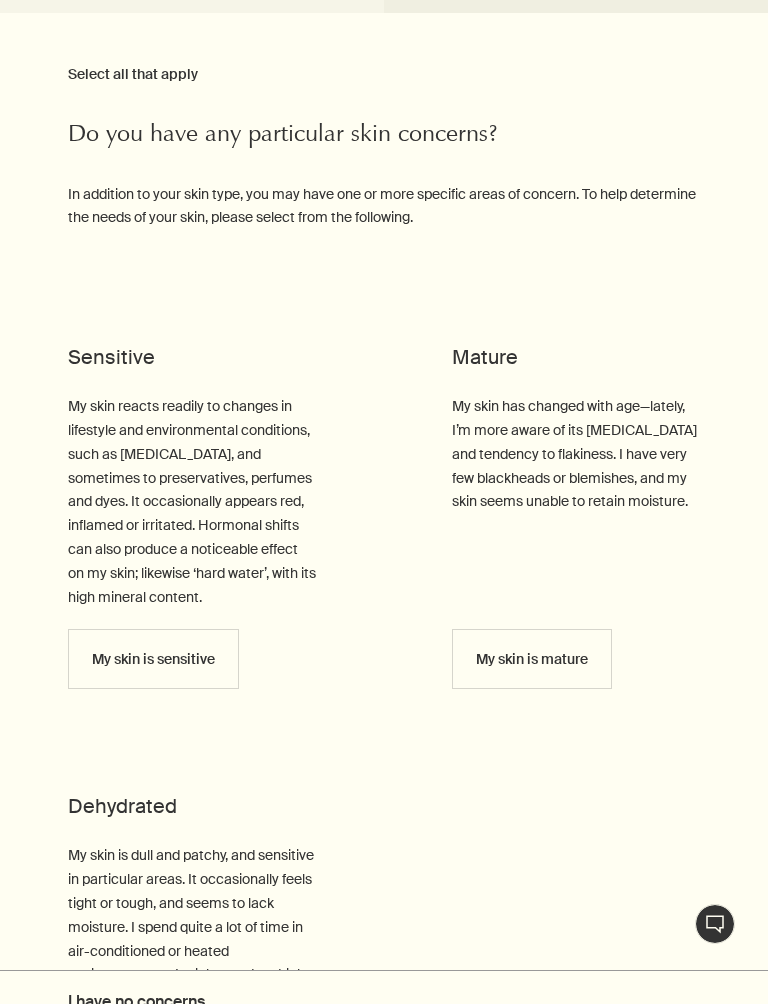 click on "My skin is mature" at bounding box center [532, 659] 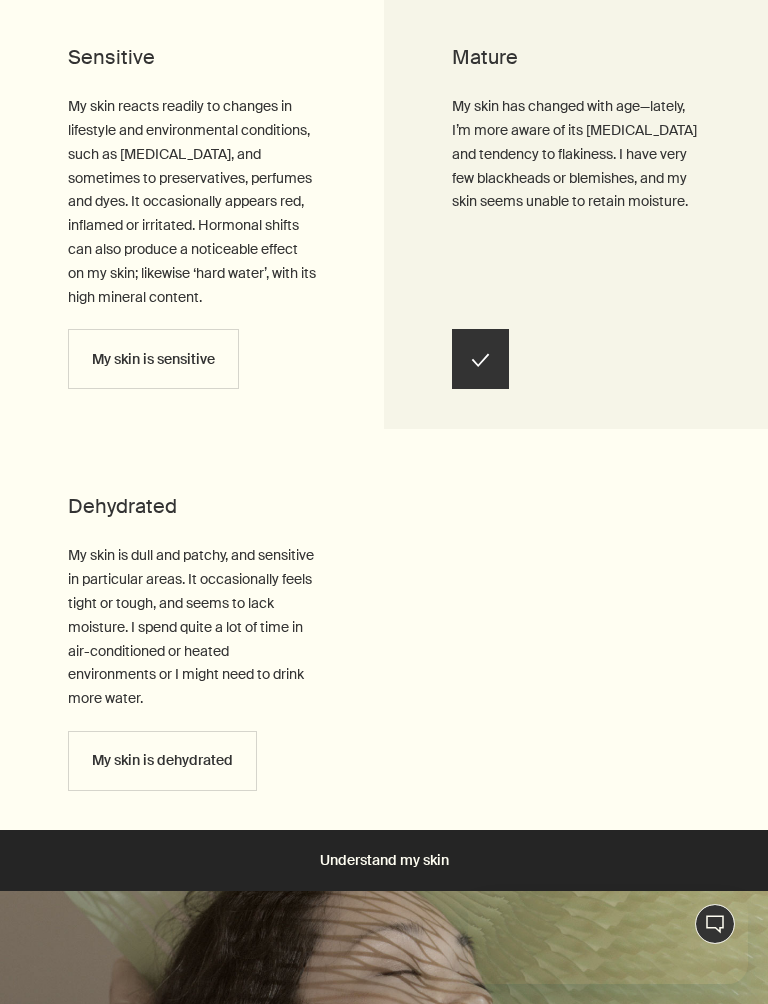scroll, scrollTop: 2403, scrollLeft: 0, axis: vertical 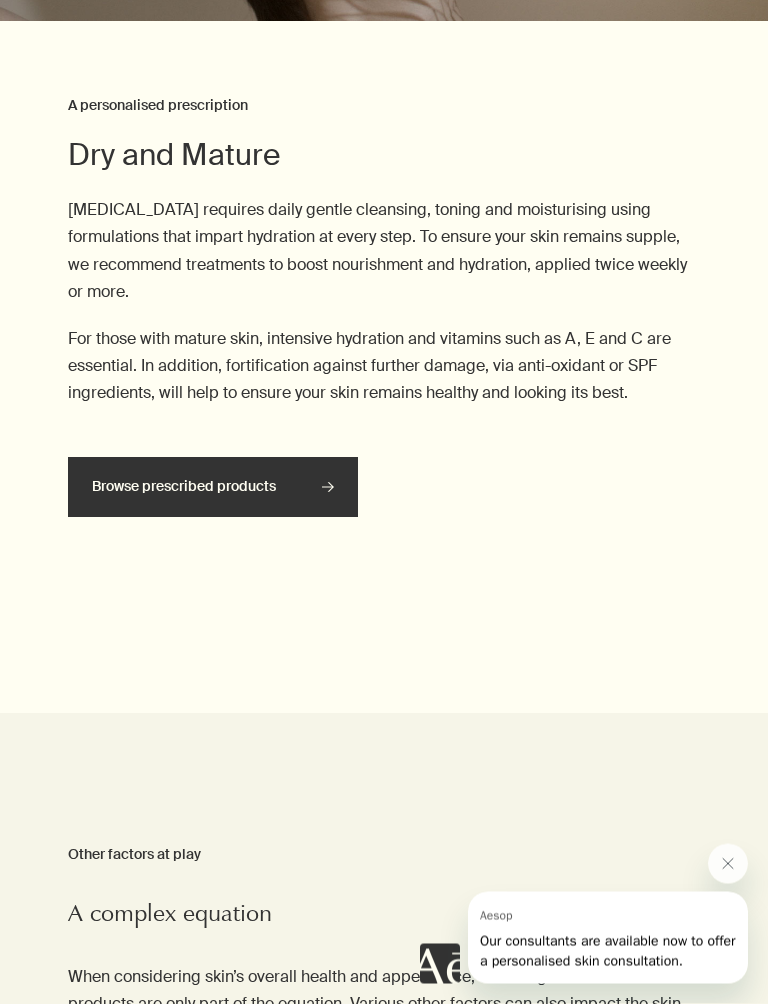 click on "Browse prescribed products" at bounding box center [213, 488] 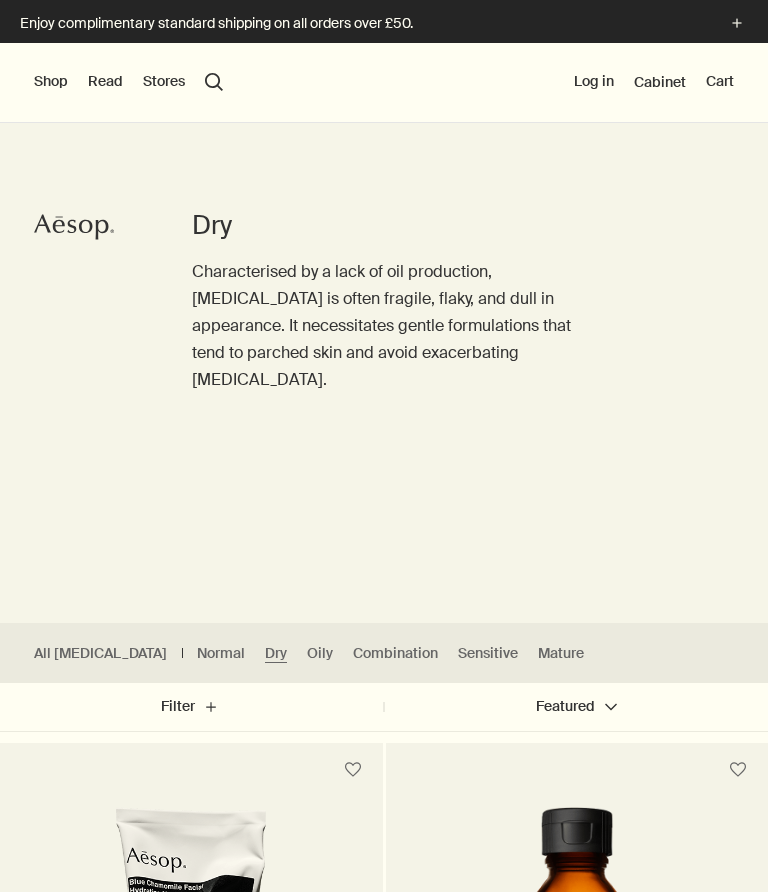scroll, scrollTop: 0, scrollLeft: 0, axis: both 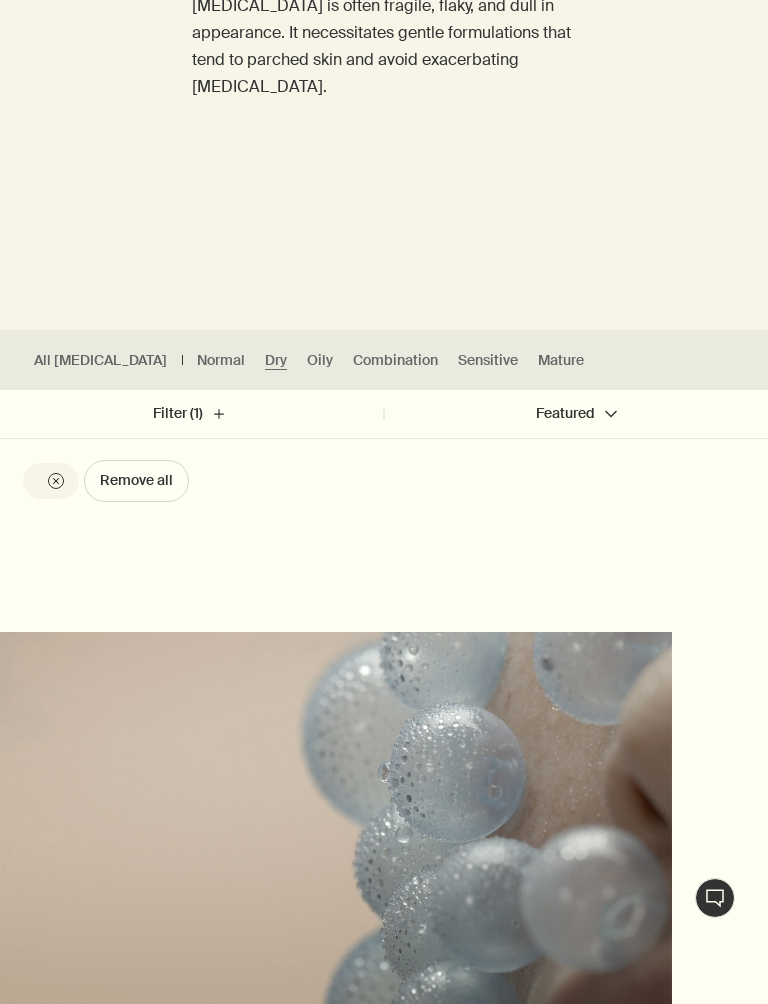 click on "Featured chevron" at bounding box center [576, 414] 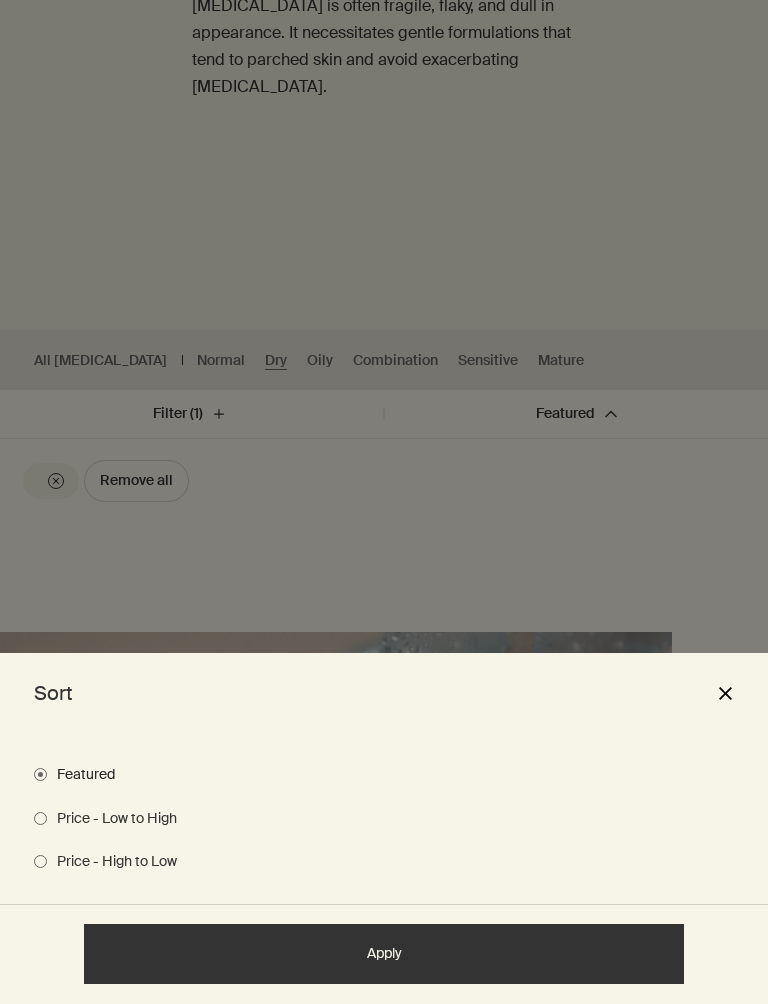 click on "Apply" at bounding box center [384, 955] 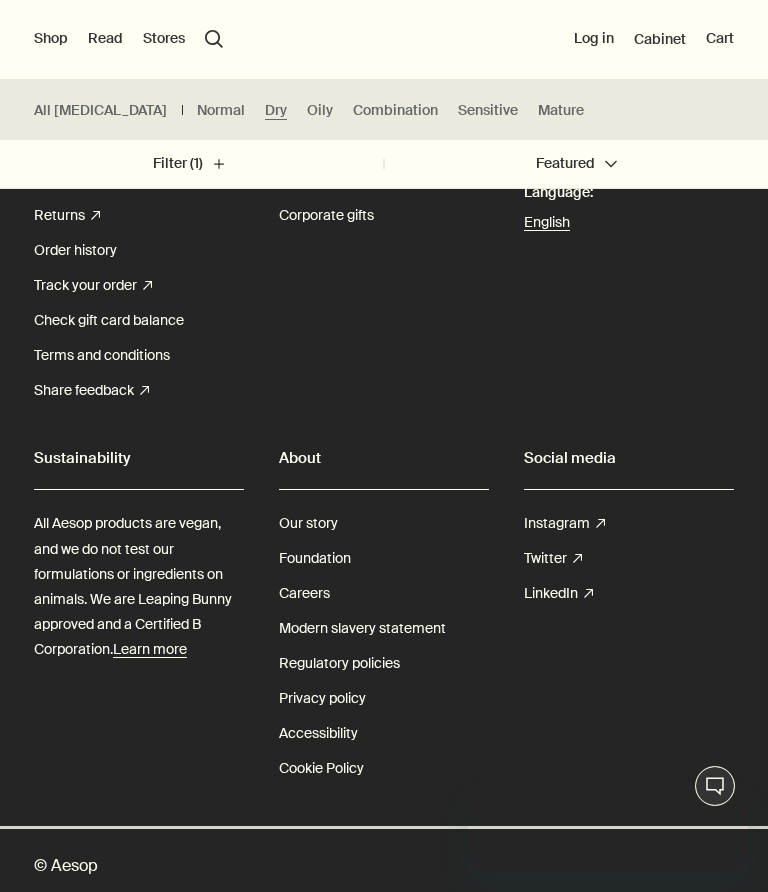 scroll, scrollTop: 0, scrollLeft: 0, axis: both 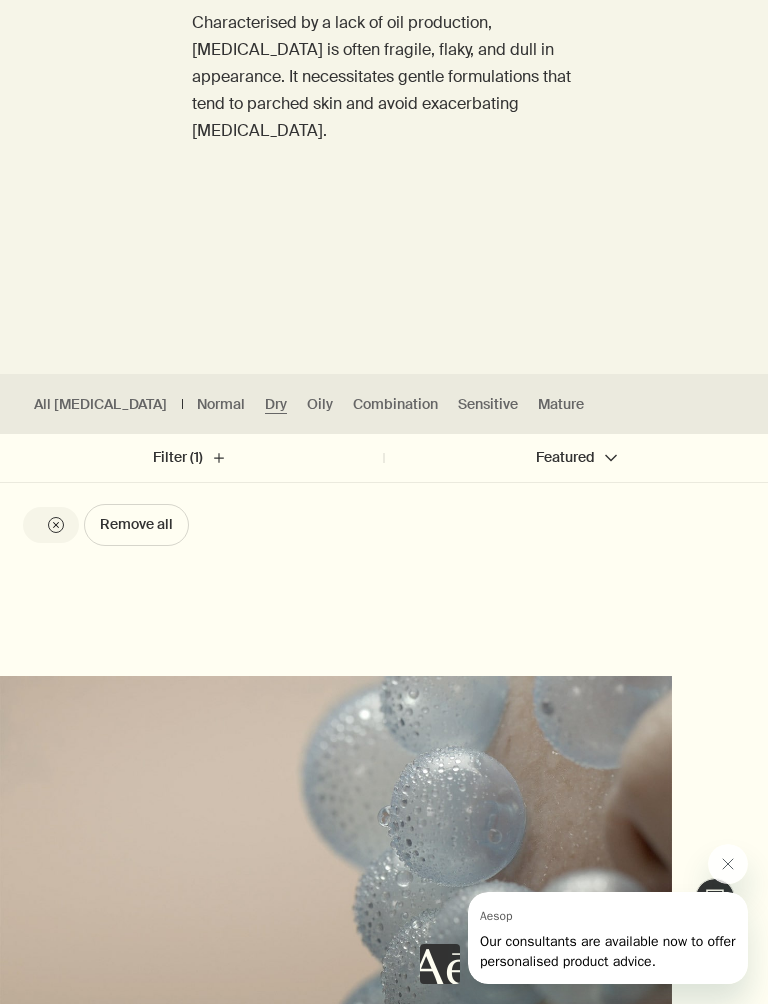 click on "Our consultants are available now to offer personalised product advice." at bounding box center [608, 951] 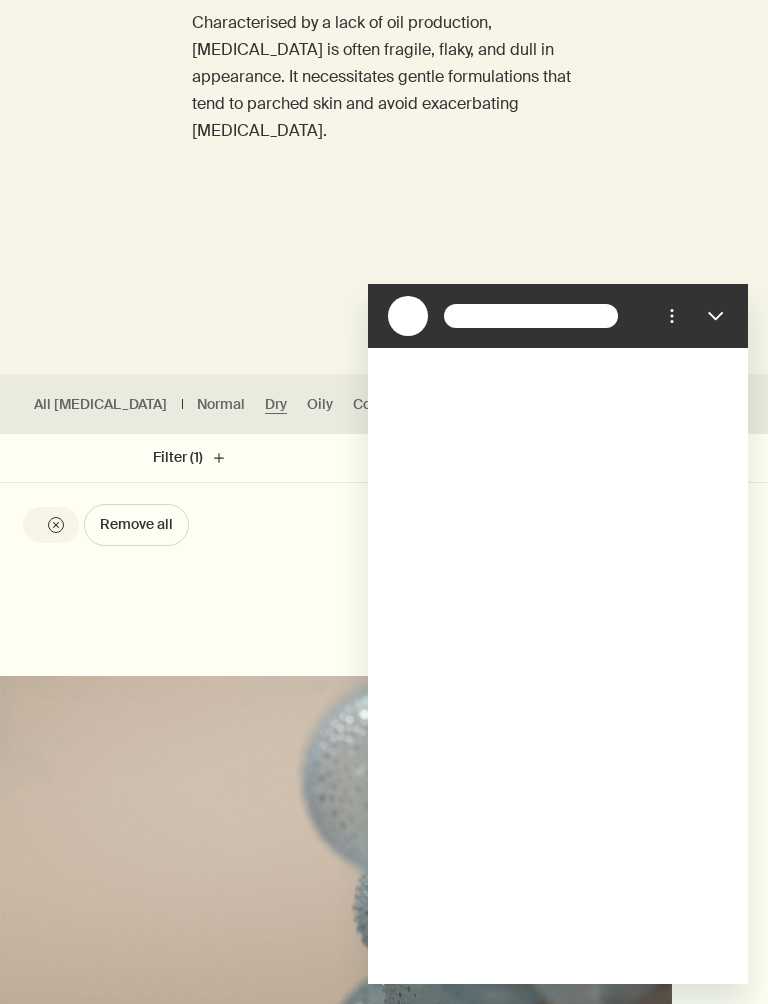 scroll, scrollTop: 0, scrollLeft: 0, axis: both 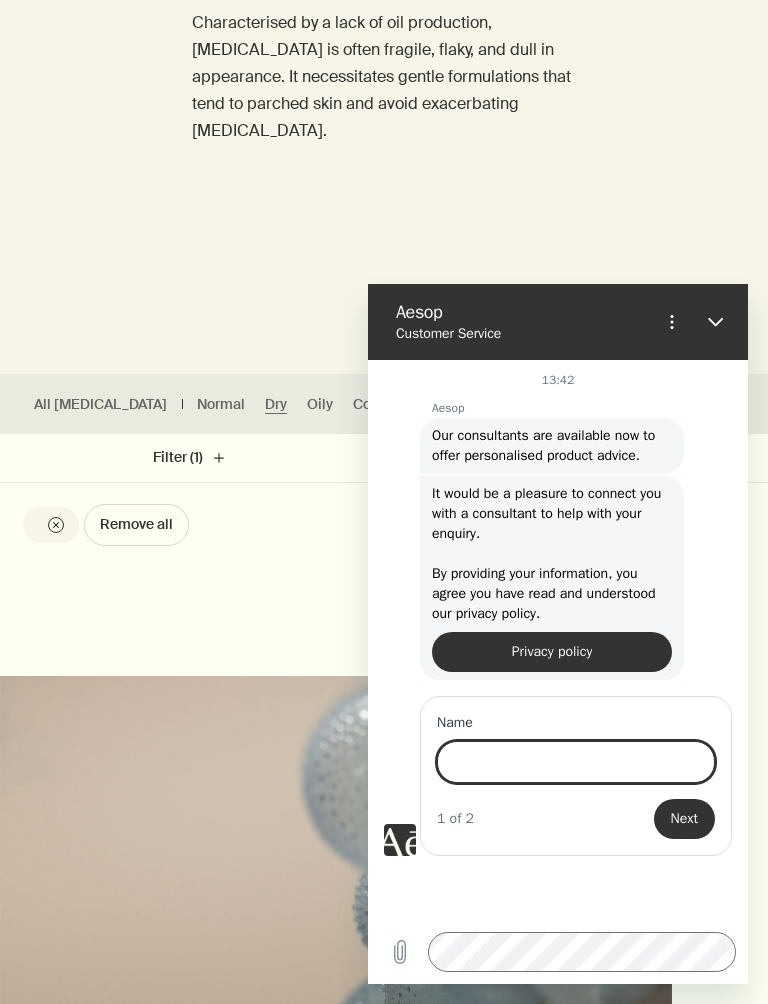click on "Name" at bounding box center [576, 762] 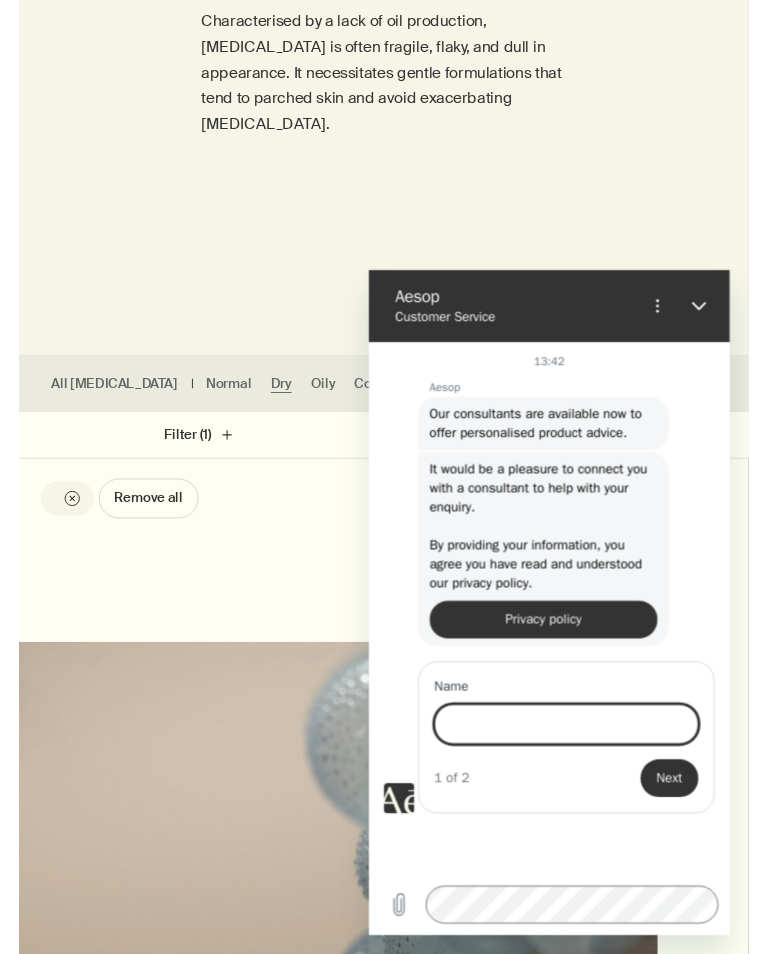 scroll, scrollTop: 399, scrollLeft: 0, axis: vertical 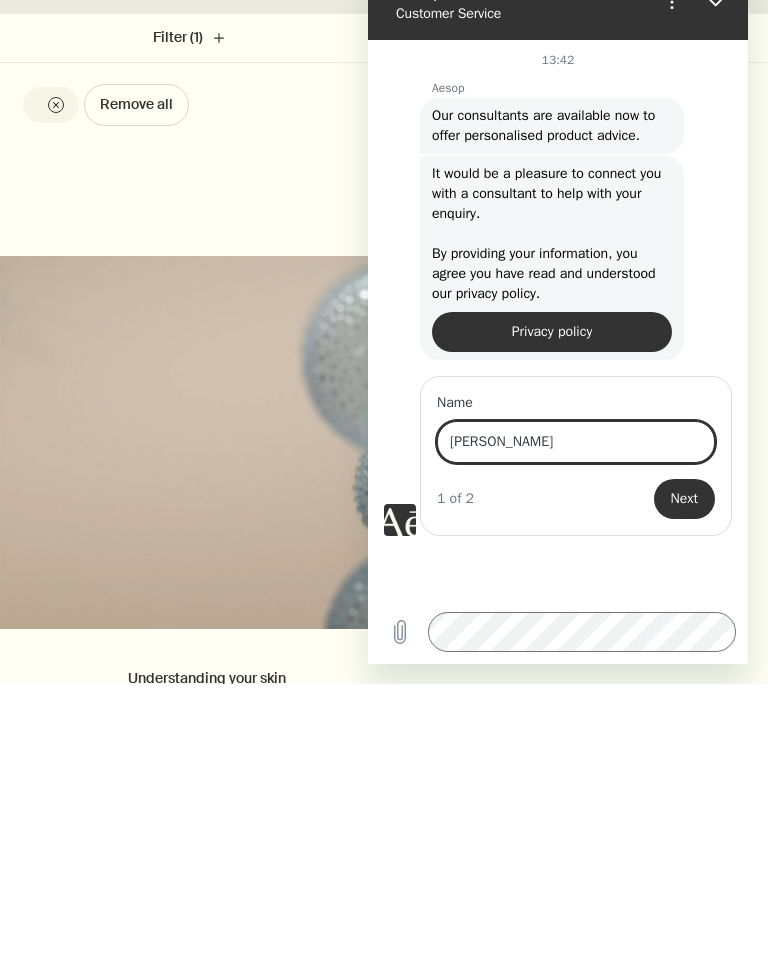 type on "[PERSON_NAME]" 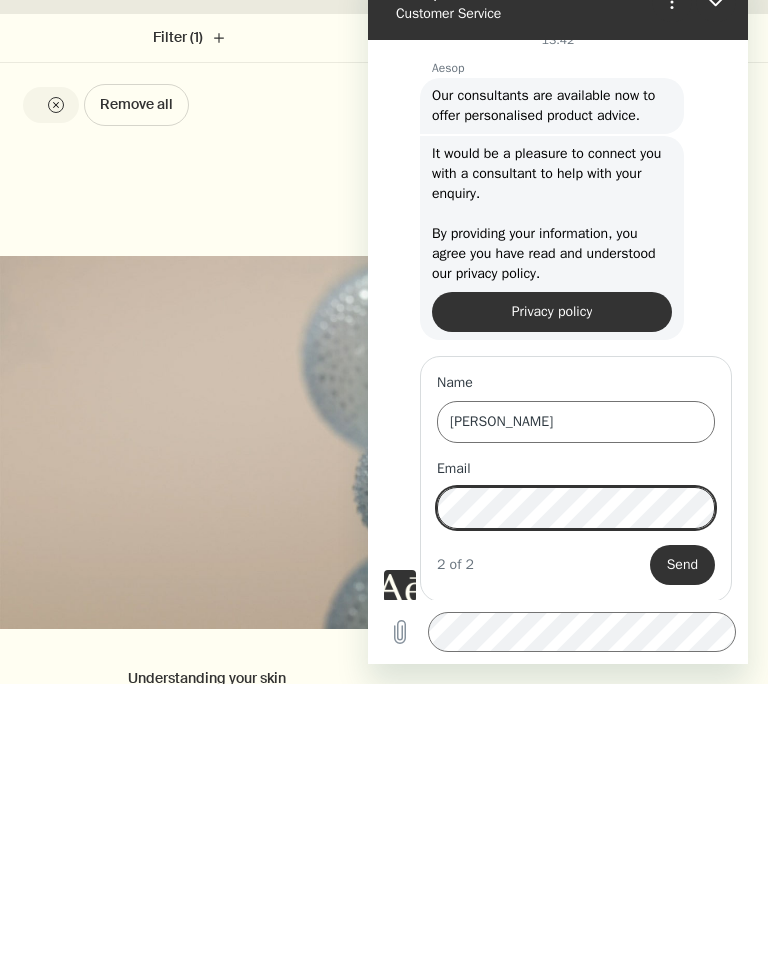 scroll, scrollTop: 23, scrollLeft: 0, axis: vertical 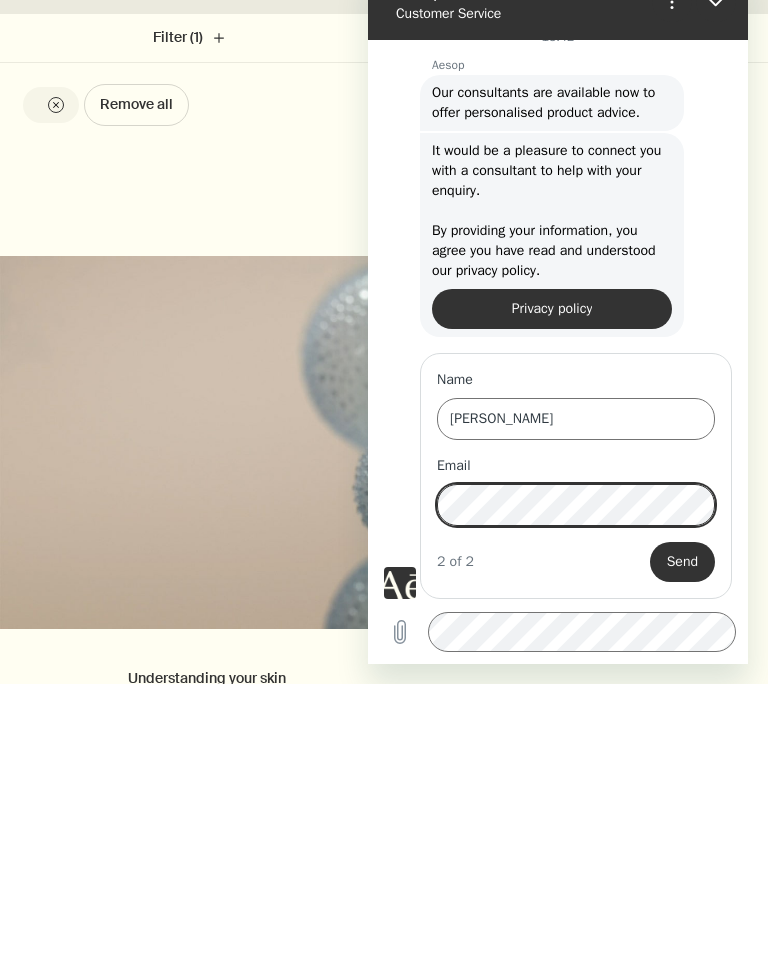 click on "Send" at bounding box center (682, 562) 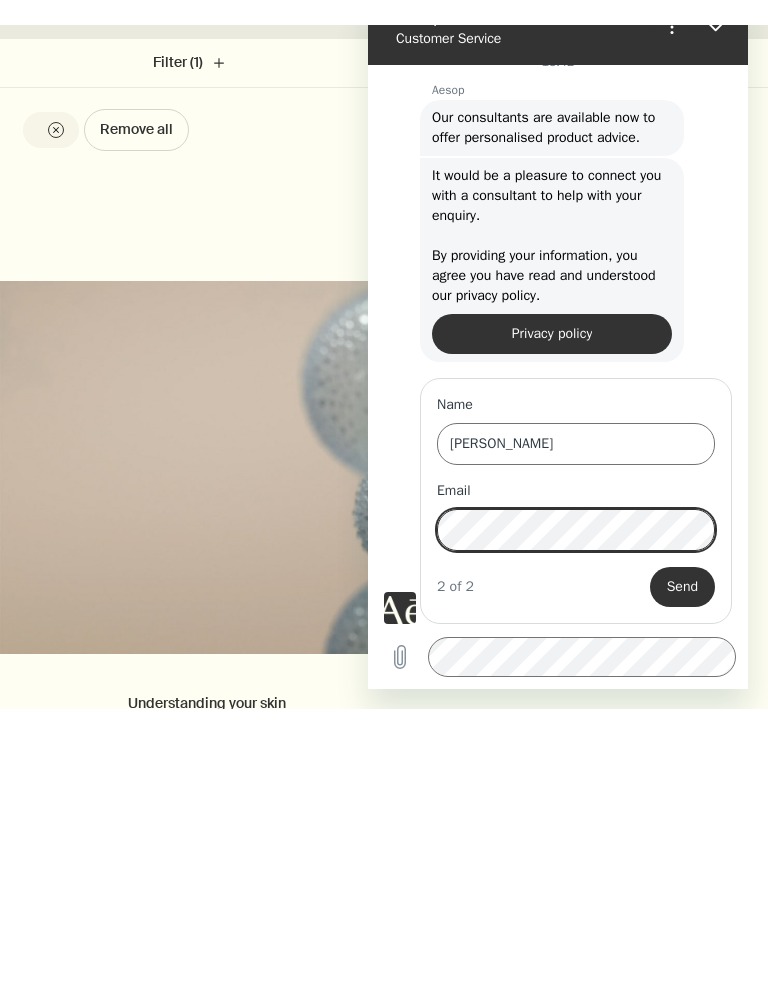 scroll, scrollTop: 669, scrollLeft: 0, axis: vertical 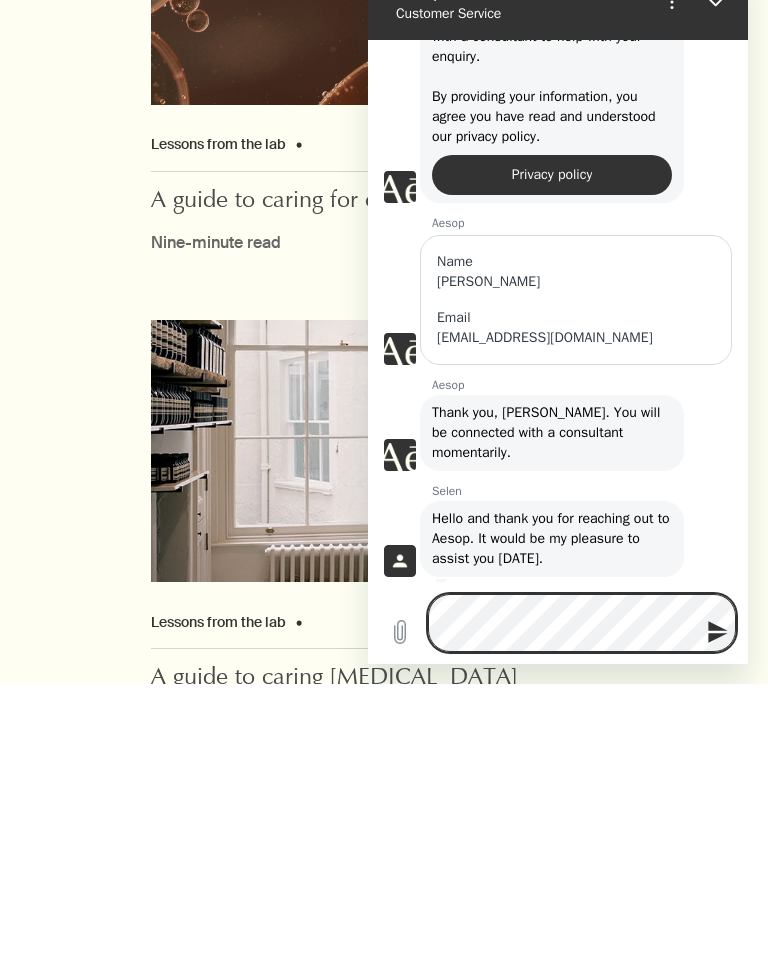 click 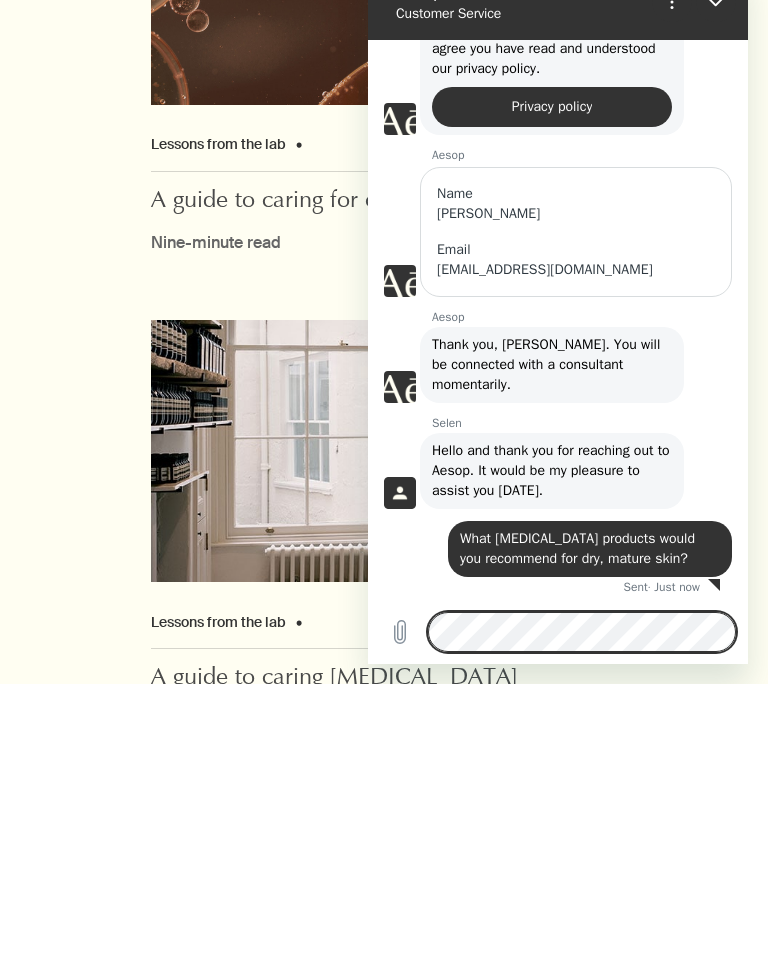scroll, scrollTop: 225, scrollLeft: 0, axis: vertical 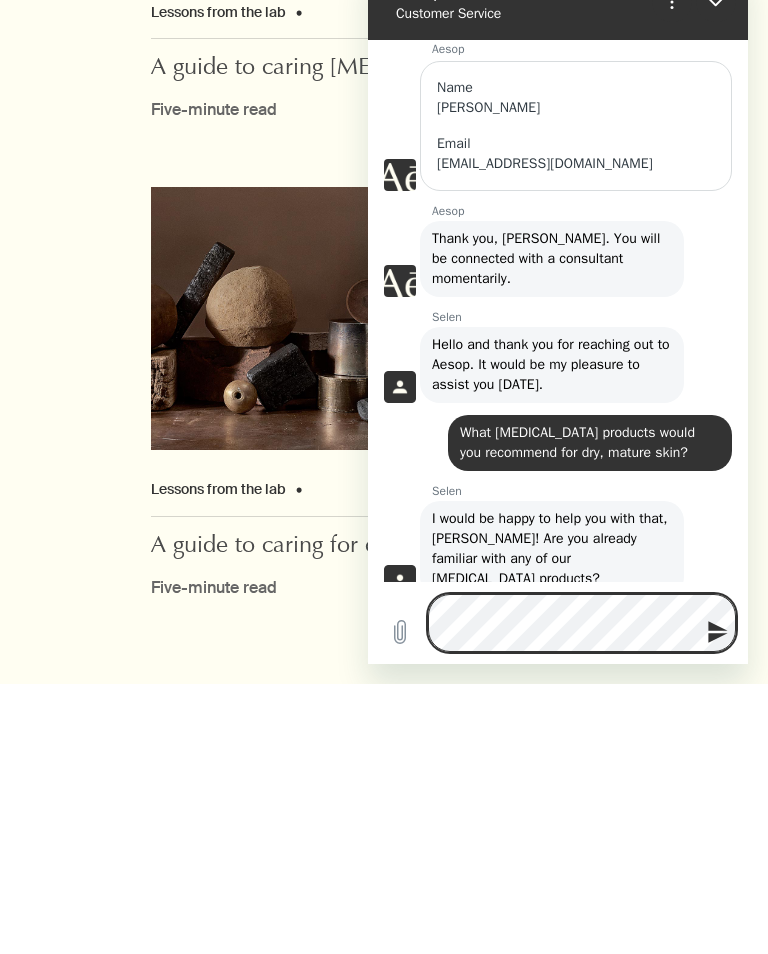 click 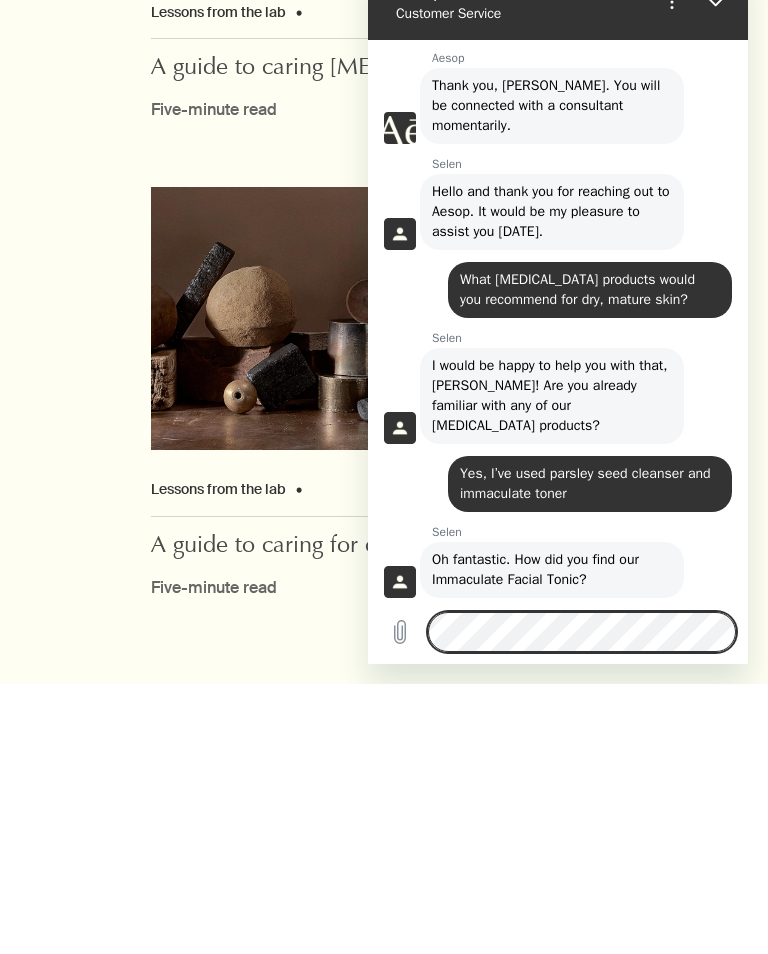 scroll, scrollTop: 485, scrollLeft: 0, axis: vertical 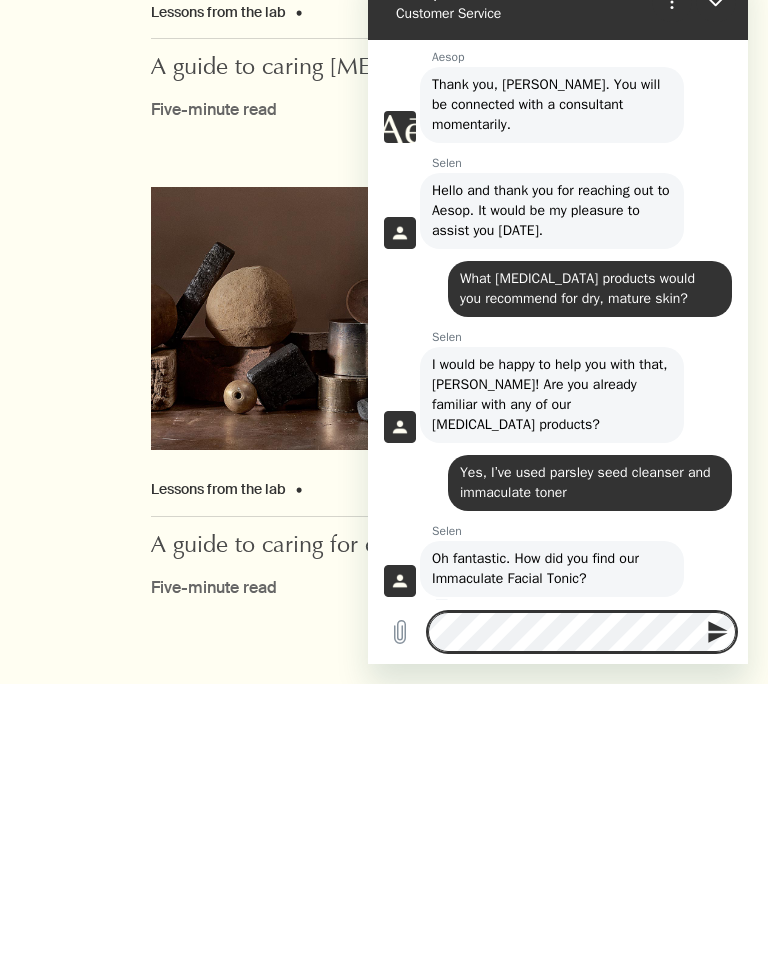 click 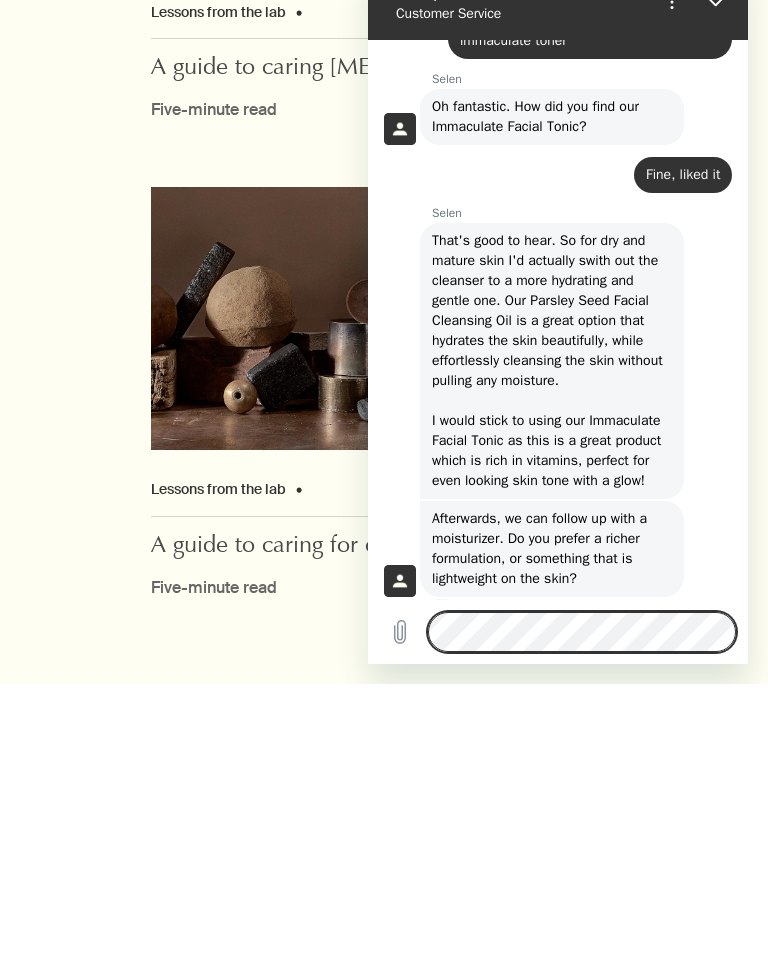 scroll, scrollTop: 937, scrollLeft: 0, axis: vertical 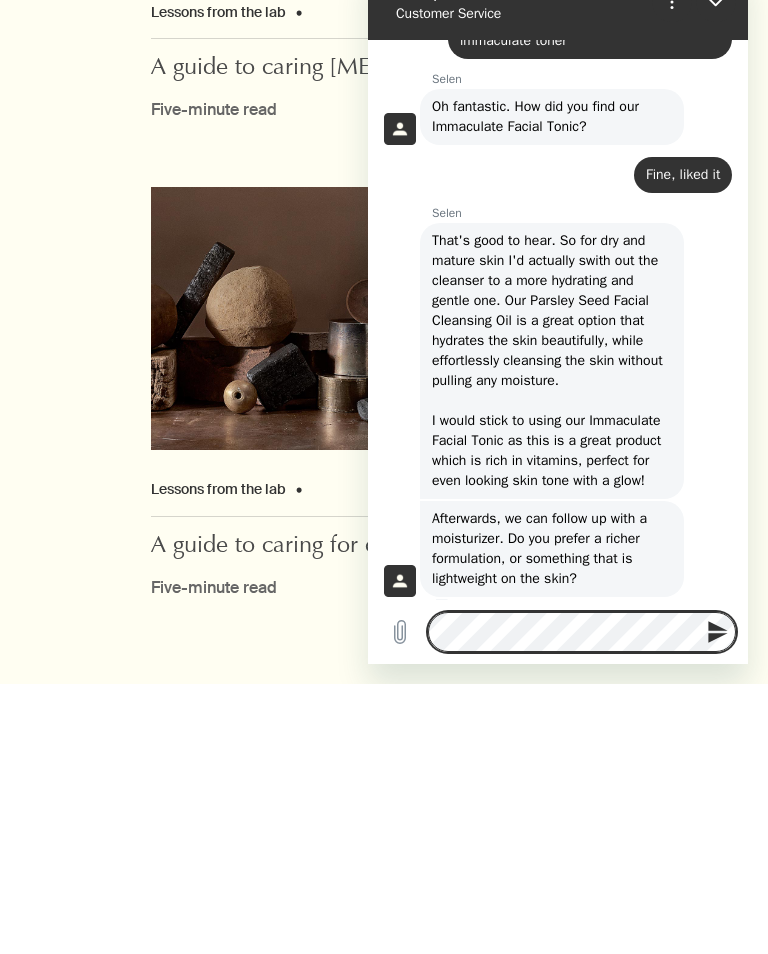 click 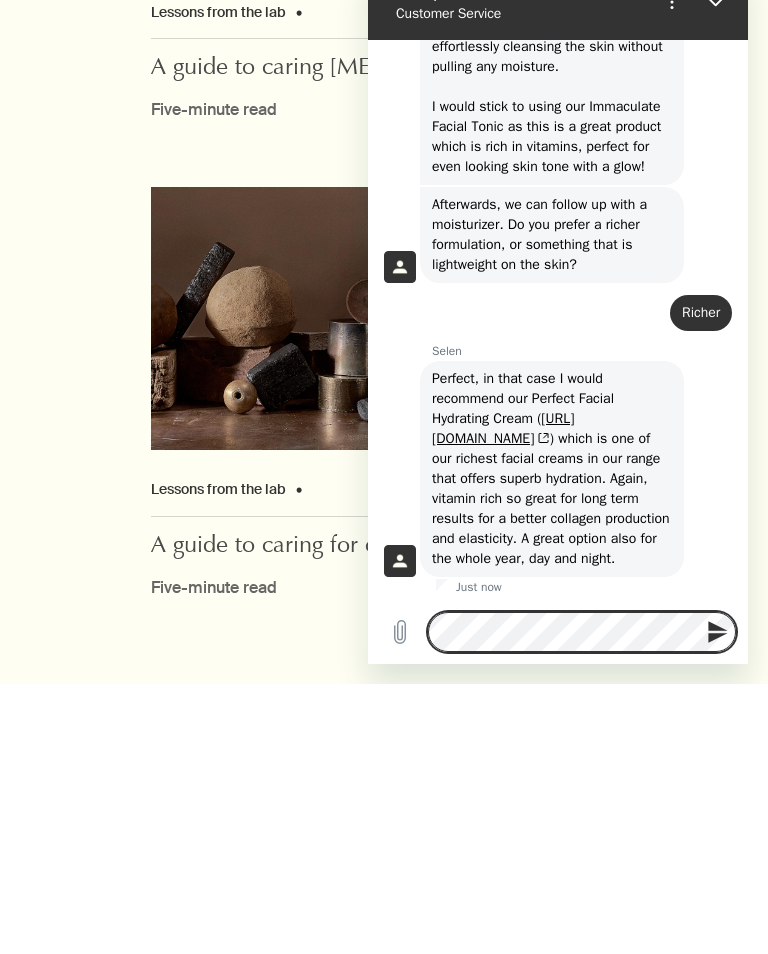 scroll, scrollTop: 1271, scrollLeft: 0, axis: vertical 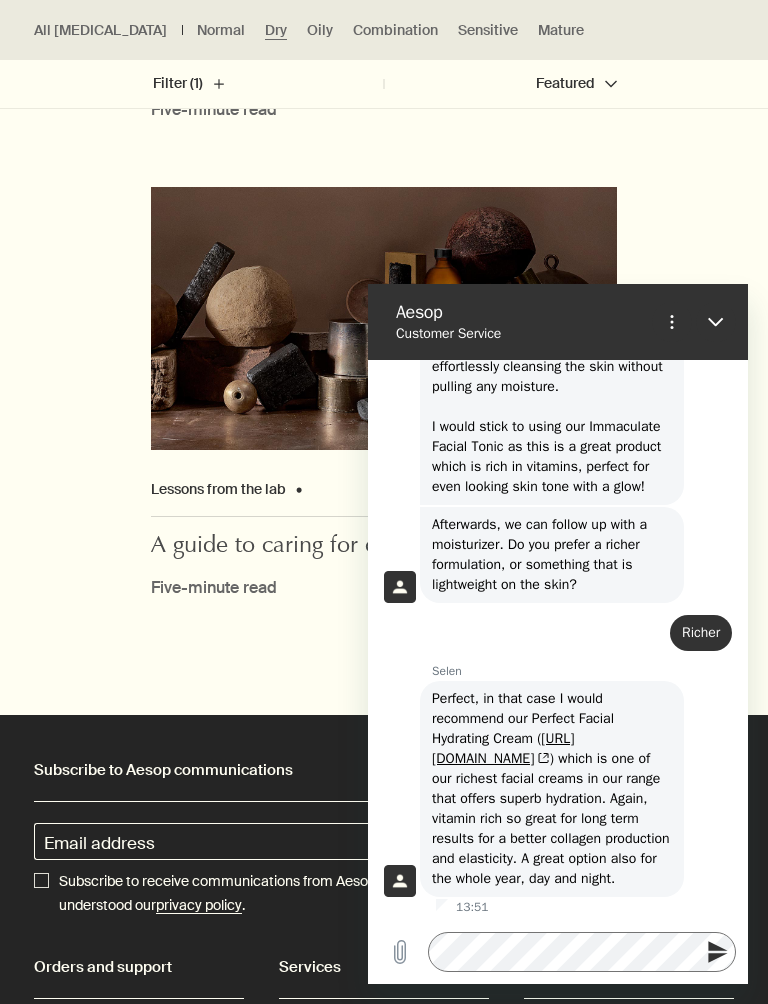 click 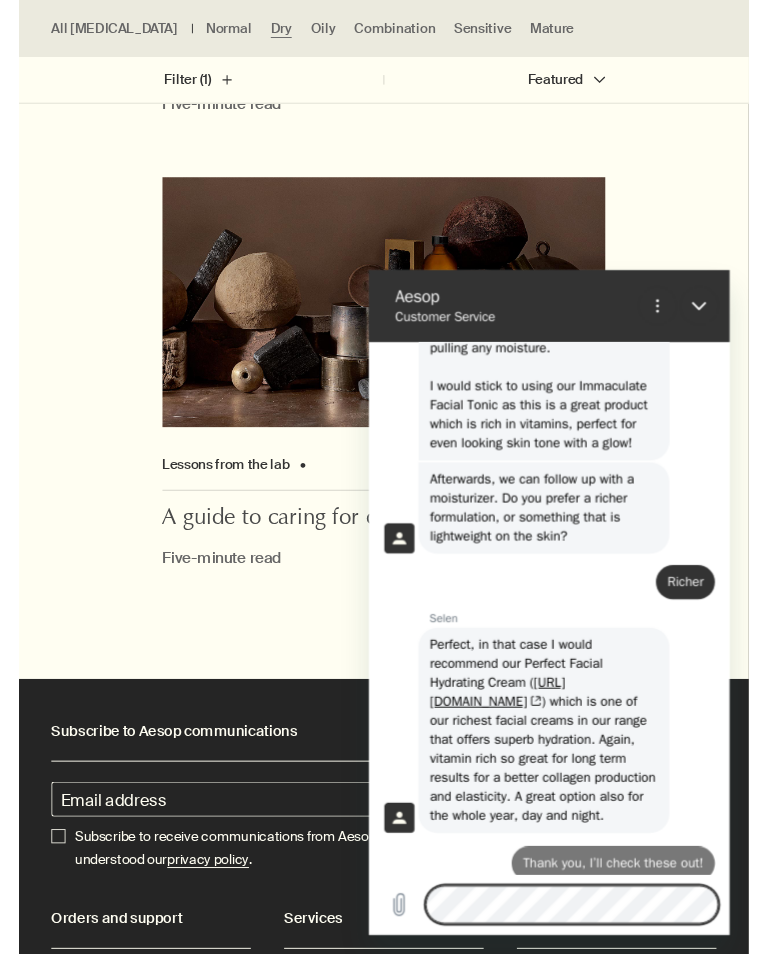 scroll, scrollTop: 2839, scrollLeft: 0, axis: vertical 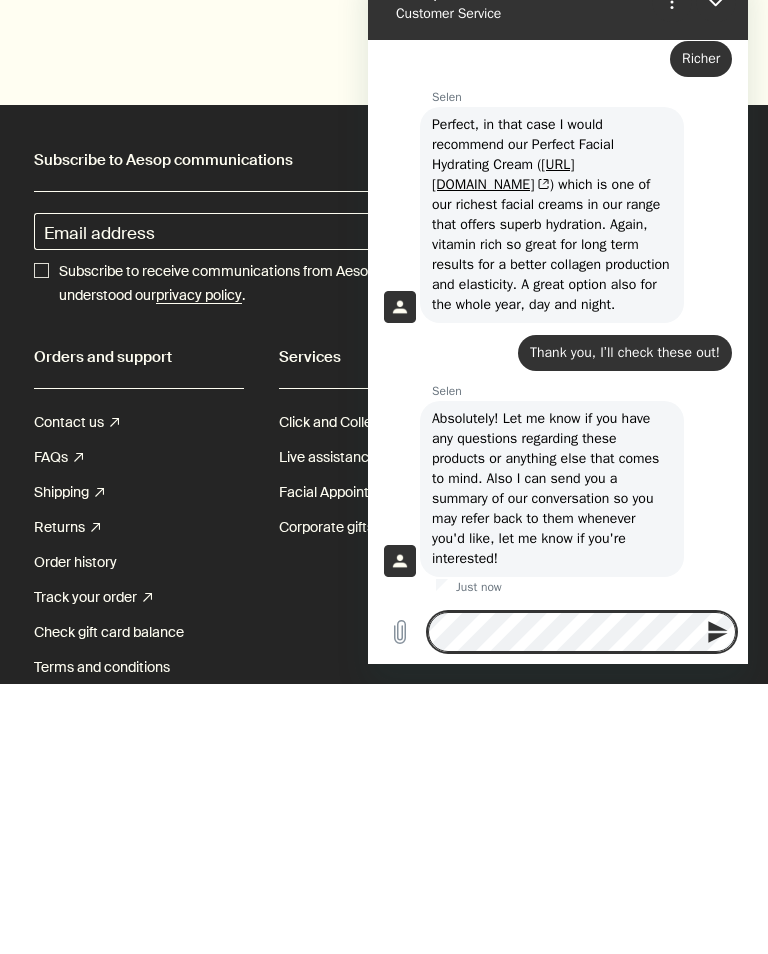 click 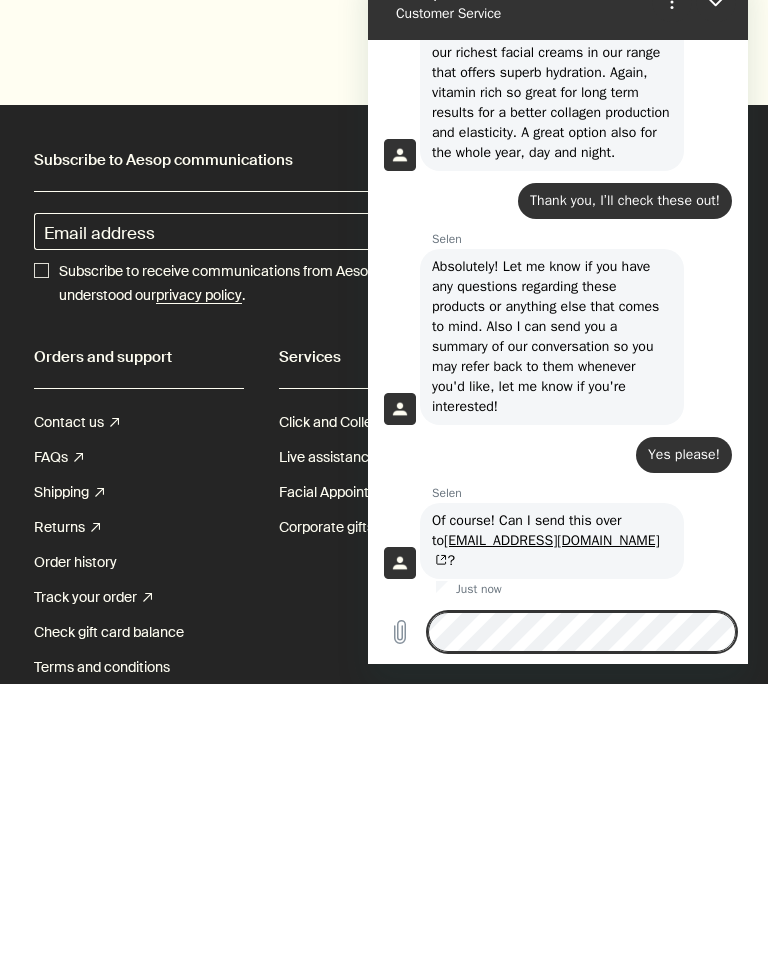 scroll, scrollTop: 1659, scrollLeft: 0, axis: vertical 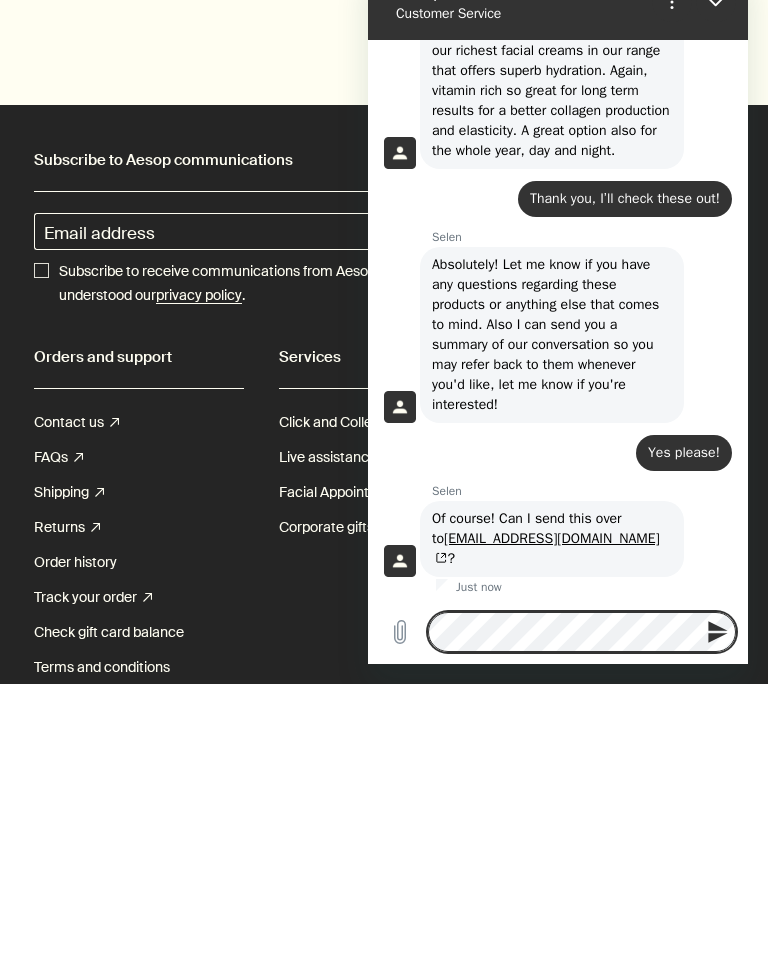click 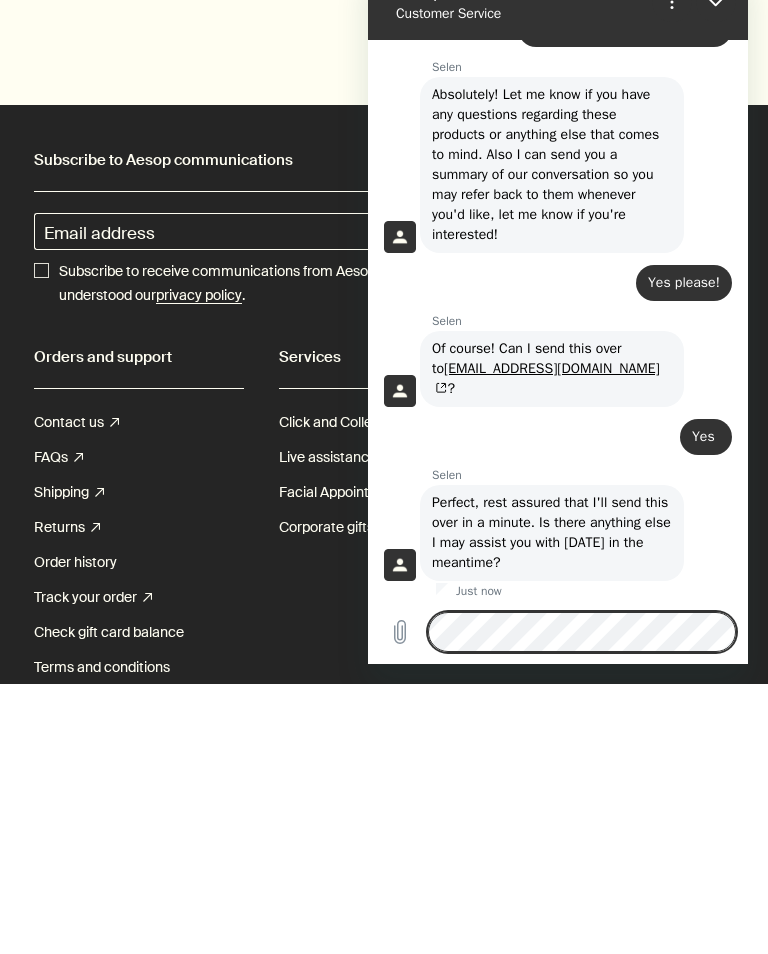 scroll, scrollTop: 1833, scrollLeft: 0, axis: vertical 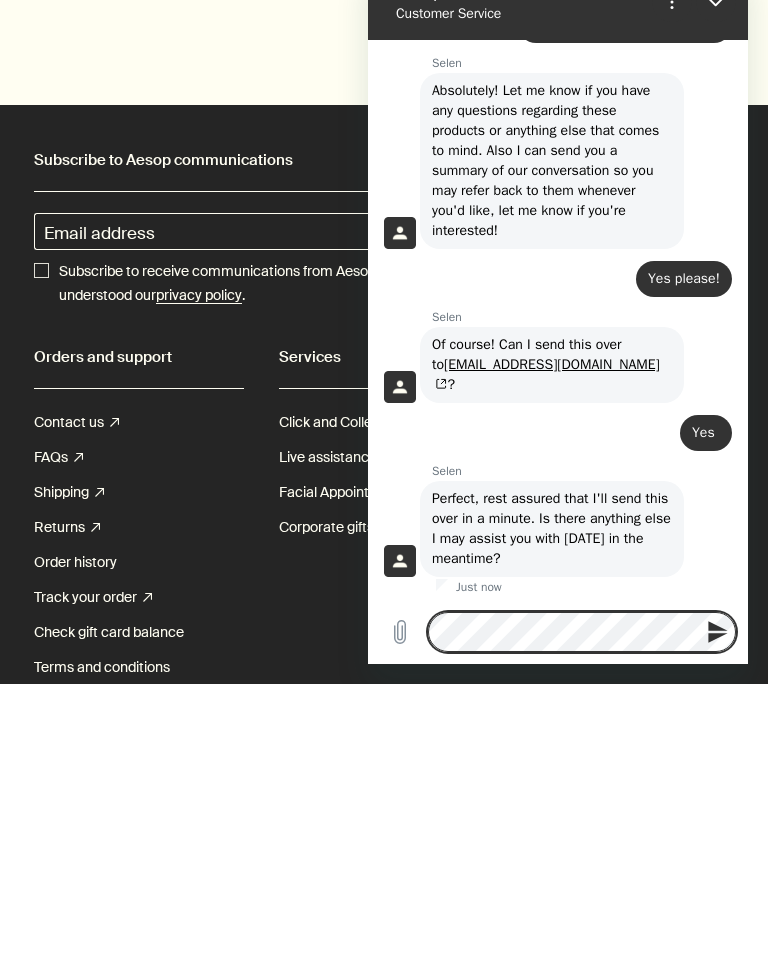 click 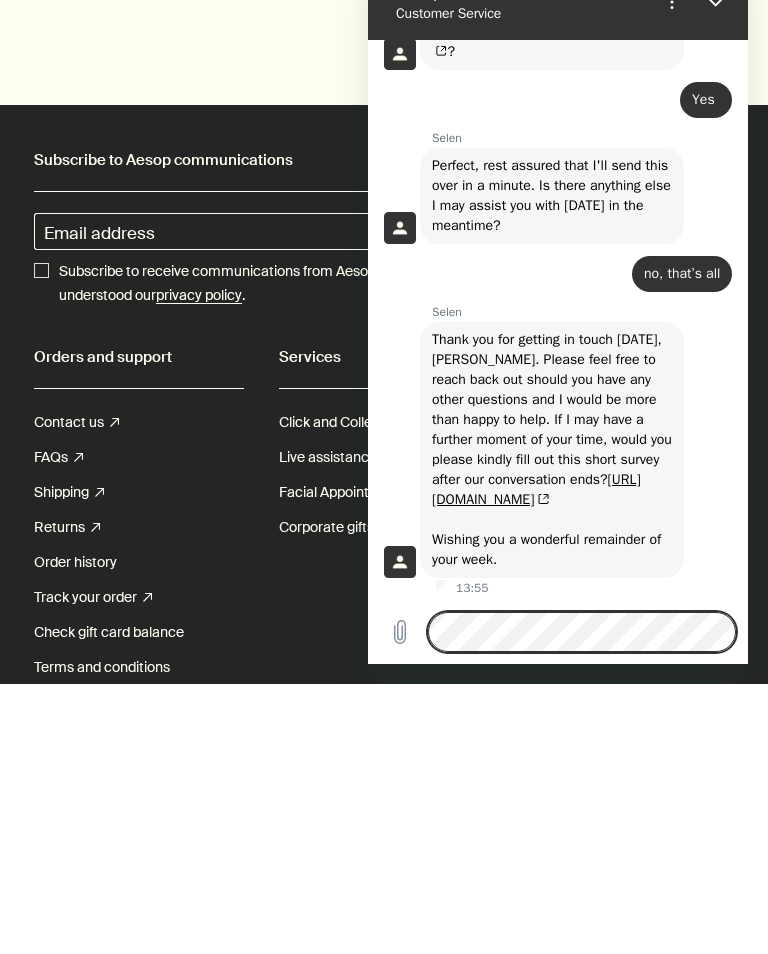 scroll, scrollTop: 2167, scrollLeft: 0, axis: vertical 